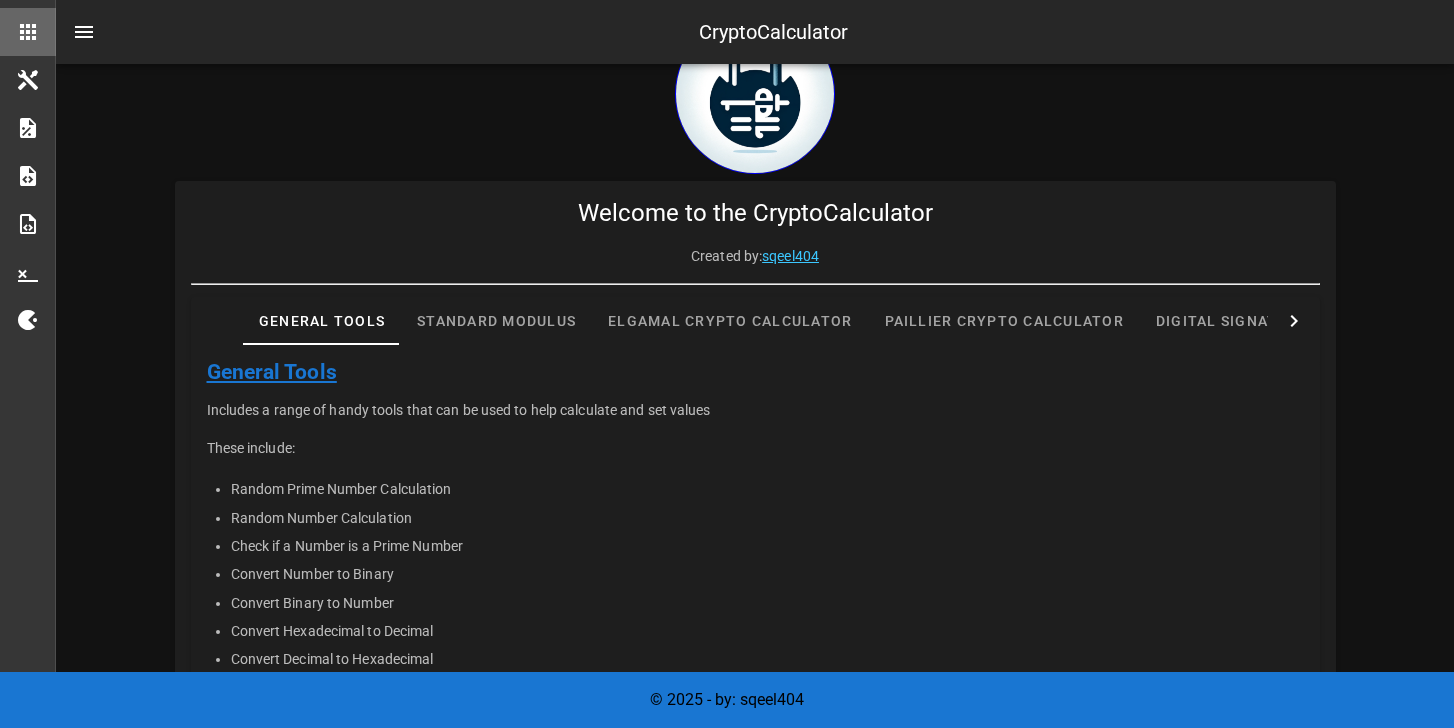 scroll, scrollTop: 0, scrollLeft: 0, axis: both 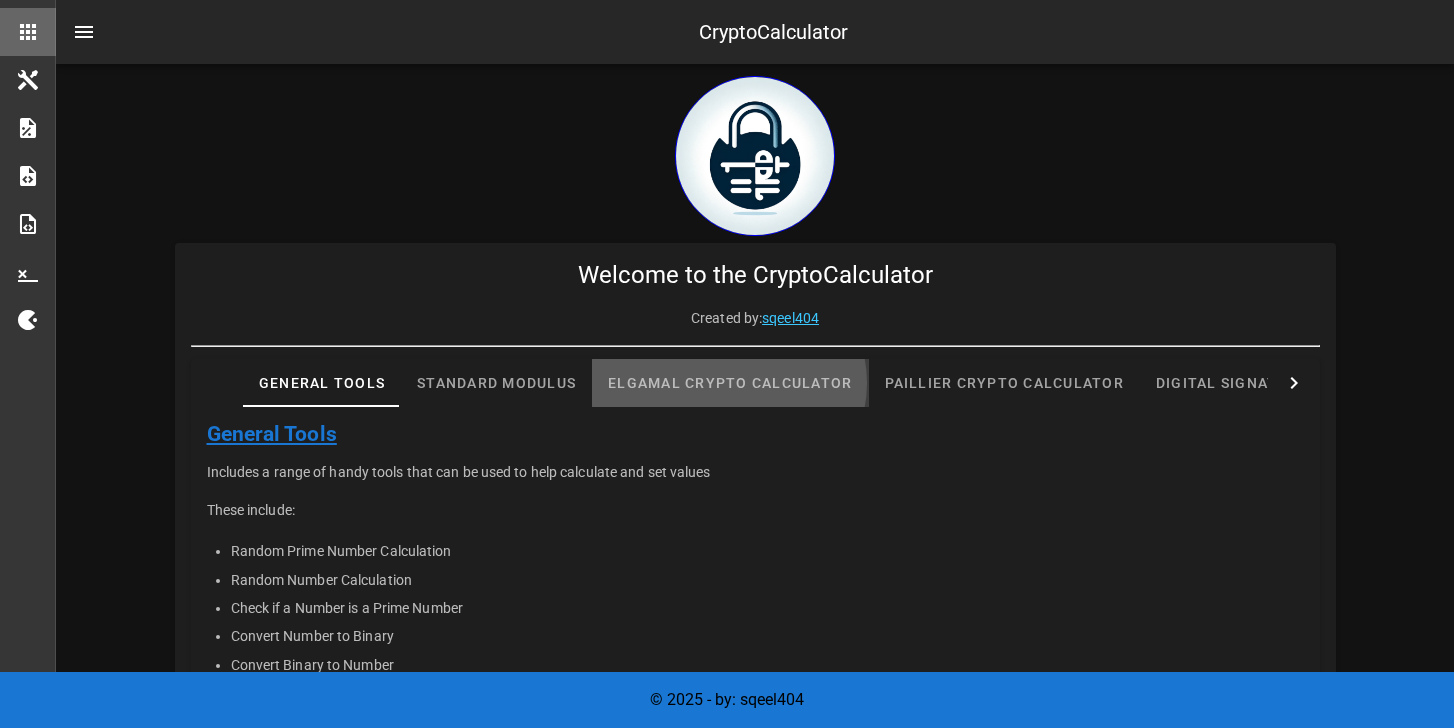 click on "Elgamal Crypto Calculator" at bounding box center [730, 383] 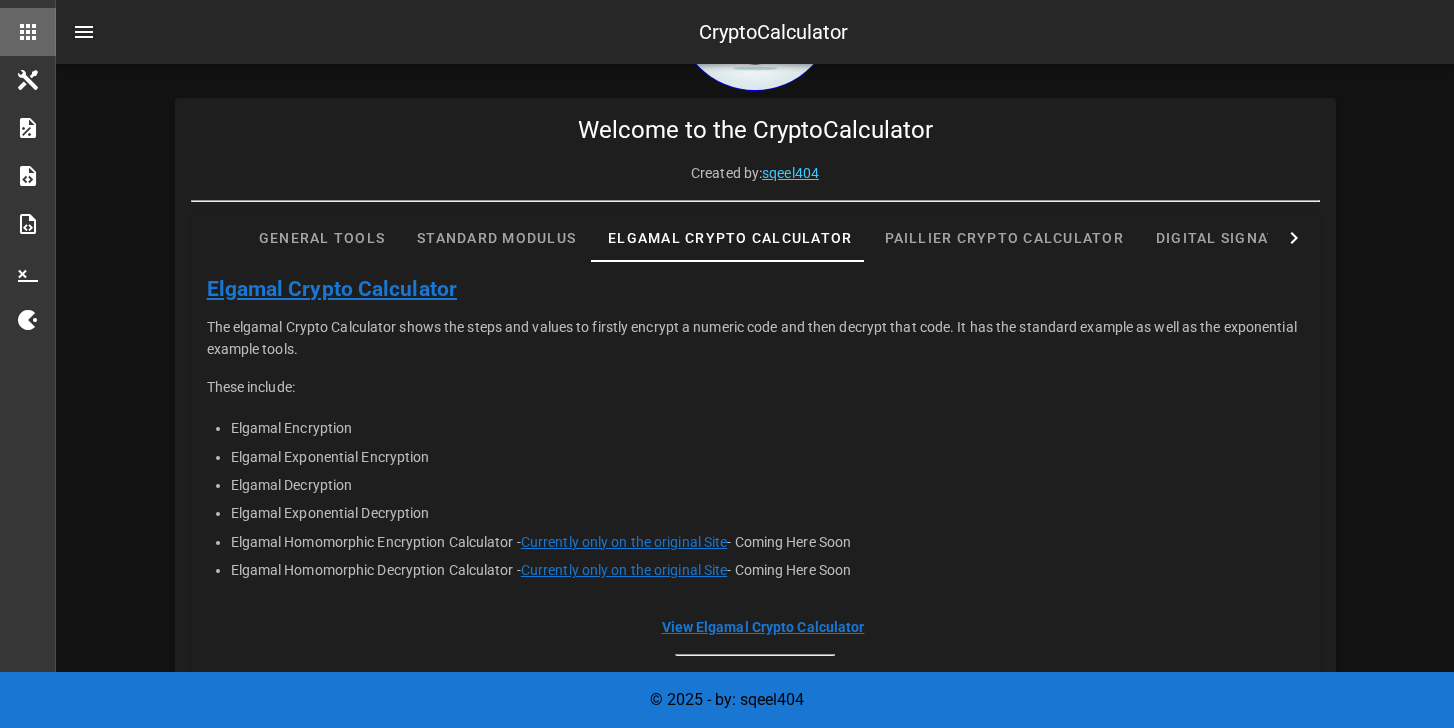 scroll, scrollTop: 199, scrollLeft: 0, axis: vertical 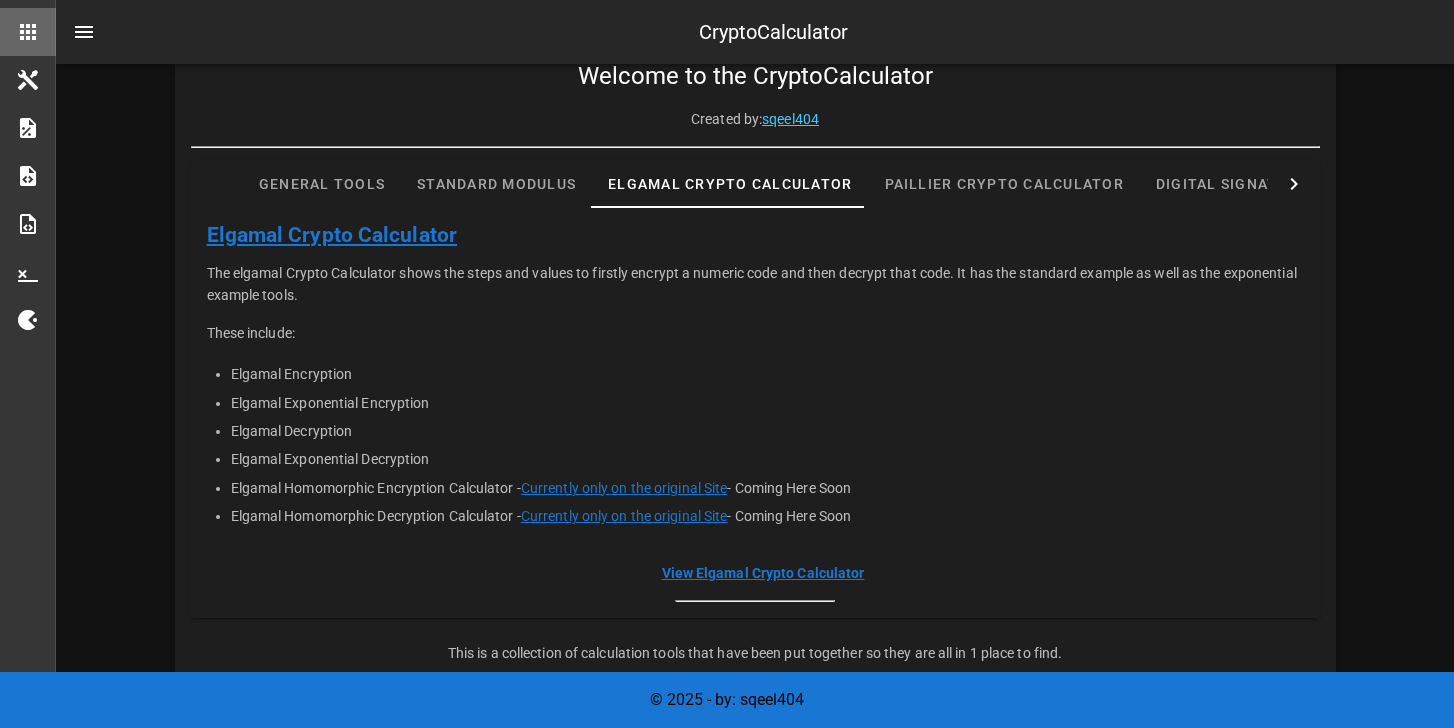 click on "Elgamal Encryption" at bounding box center (767, 374) 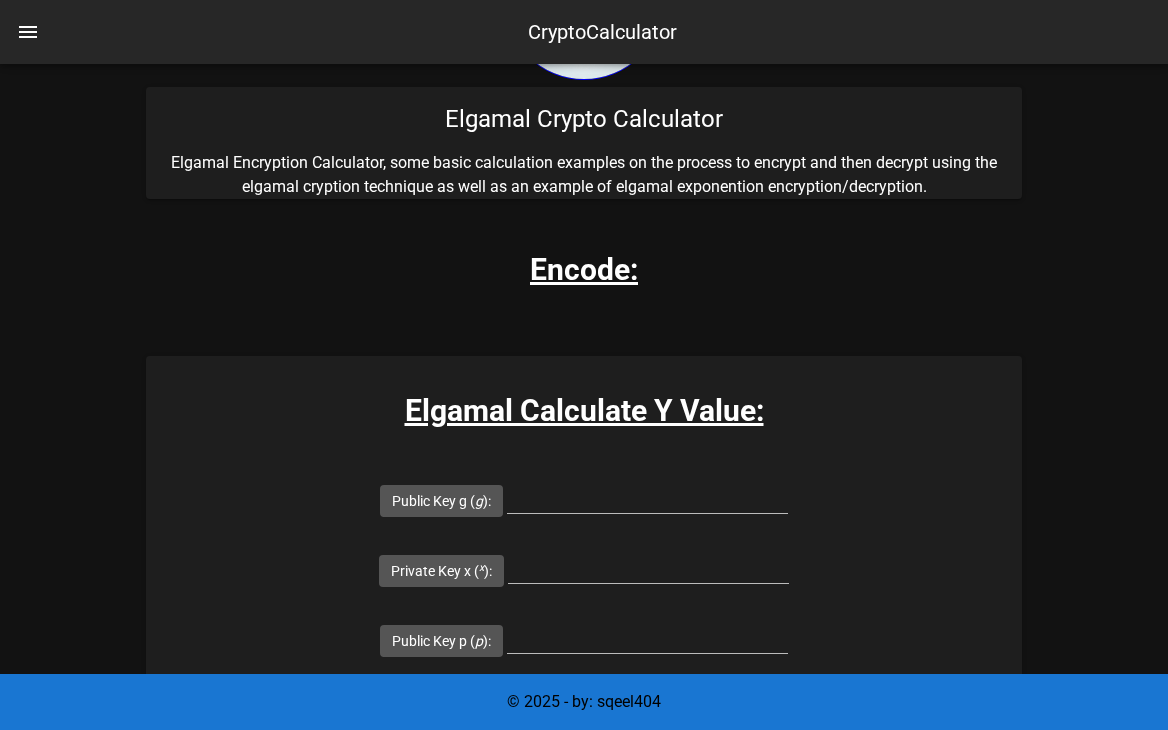 scroll, scrollTop: 0, scrollLeft: 0, axis: both 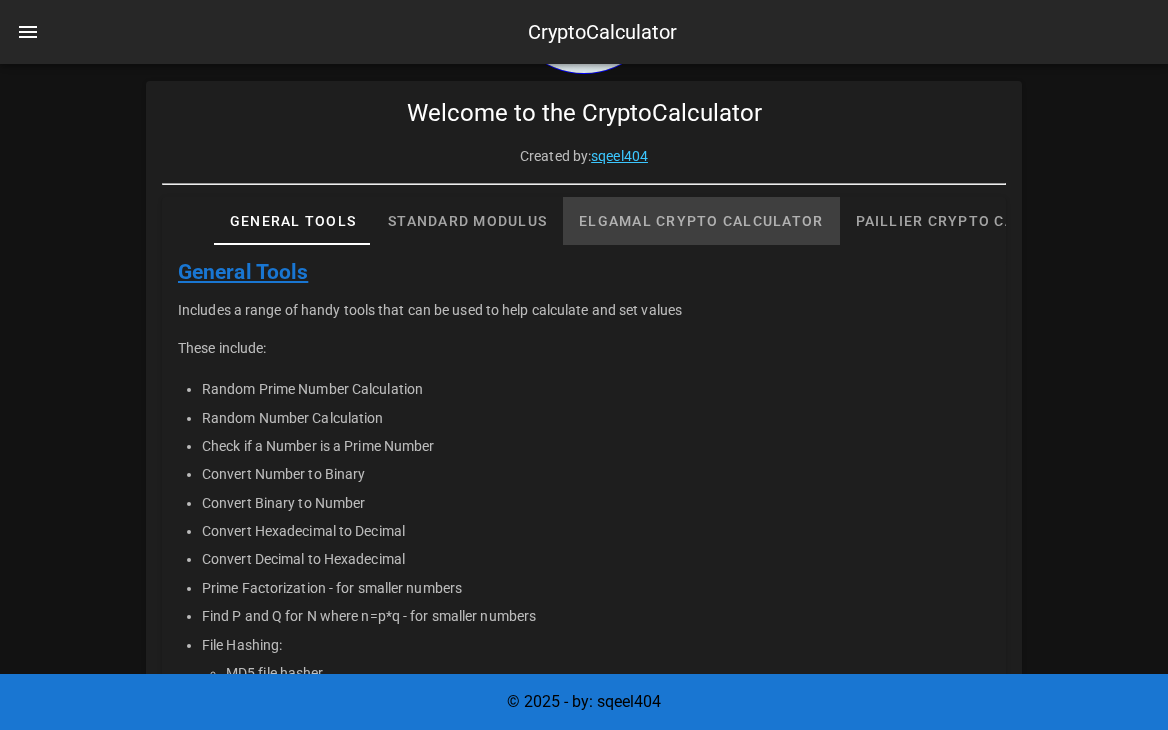 click on "Elgamal Crypto Calculator" at bounding box center [701, 221] 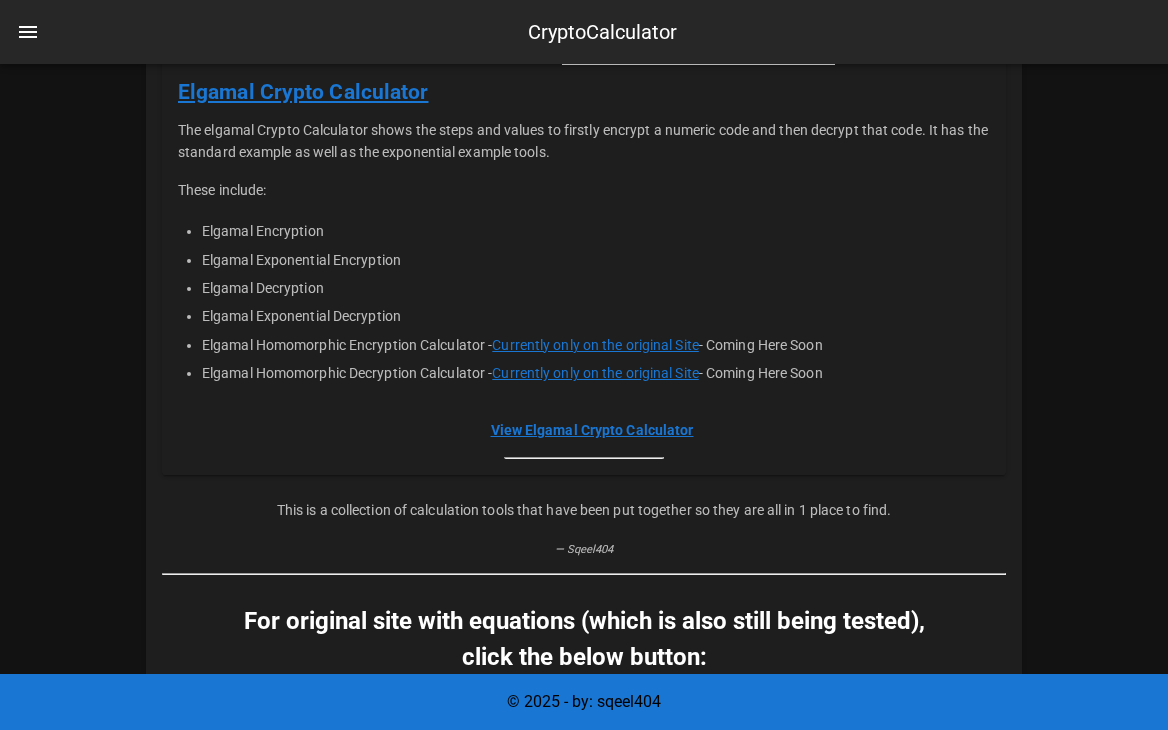 scroll, scrollTop: 453, scrollLeft: 0, axis: vertical 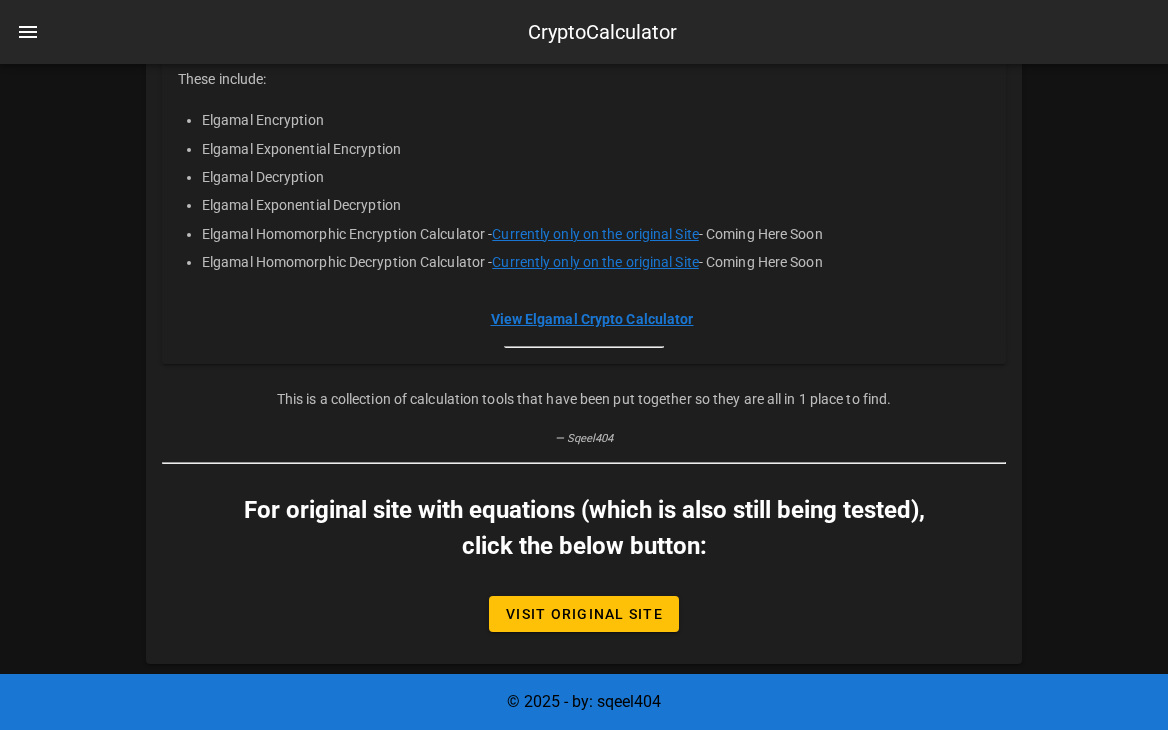click on "View Elgamal Crypto Calculator" at bounding box center (592, 319) 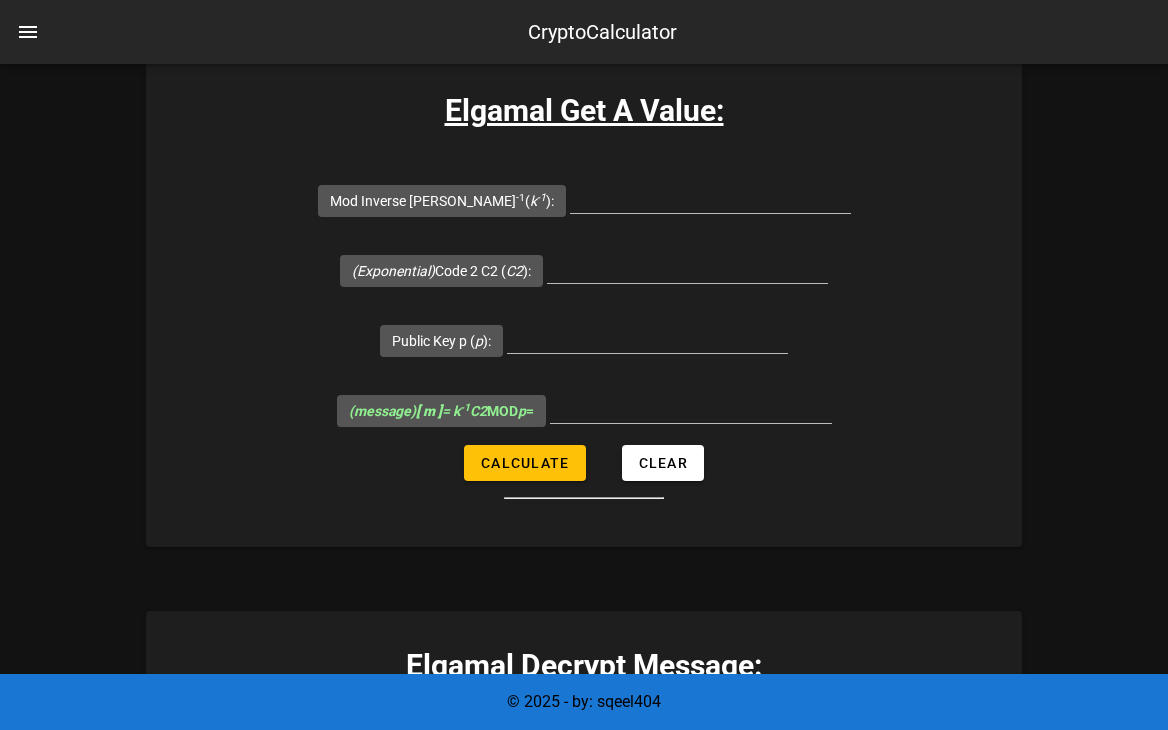 scroll, scrollTop: 5553, scrollLeft: 0, axis: vertical 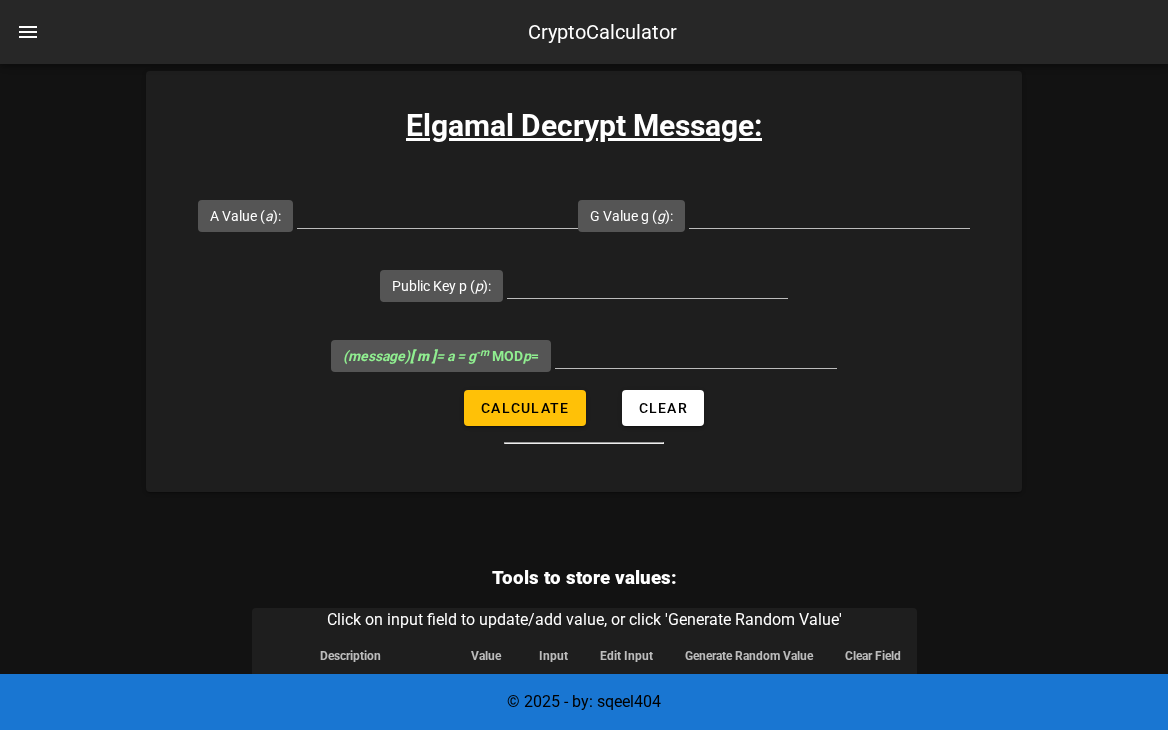 click on "Visit Original Site" at bounding box center (584, 1173) 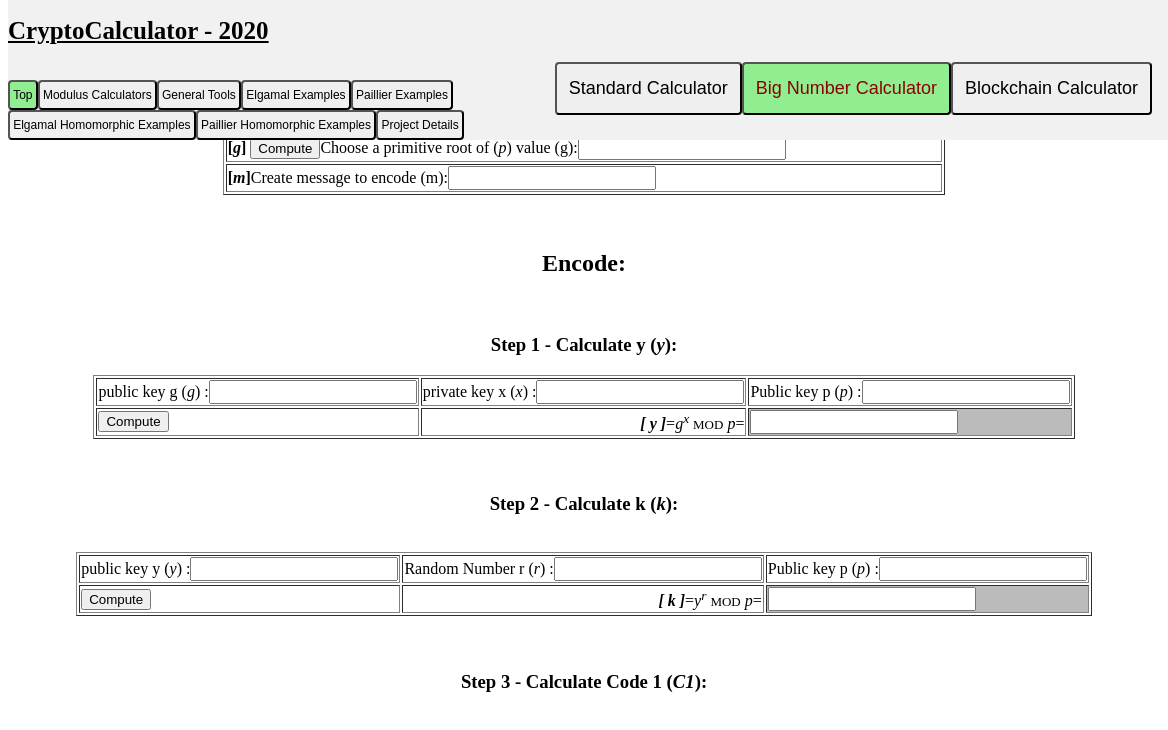 scroll, scrollTop: 2410, scrollLeft: 0, axis: vertical 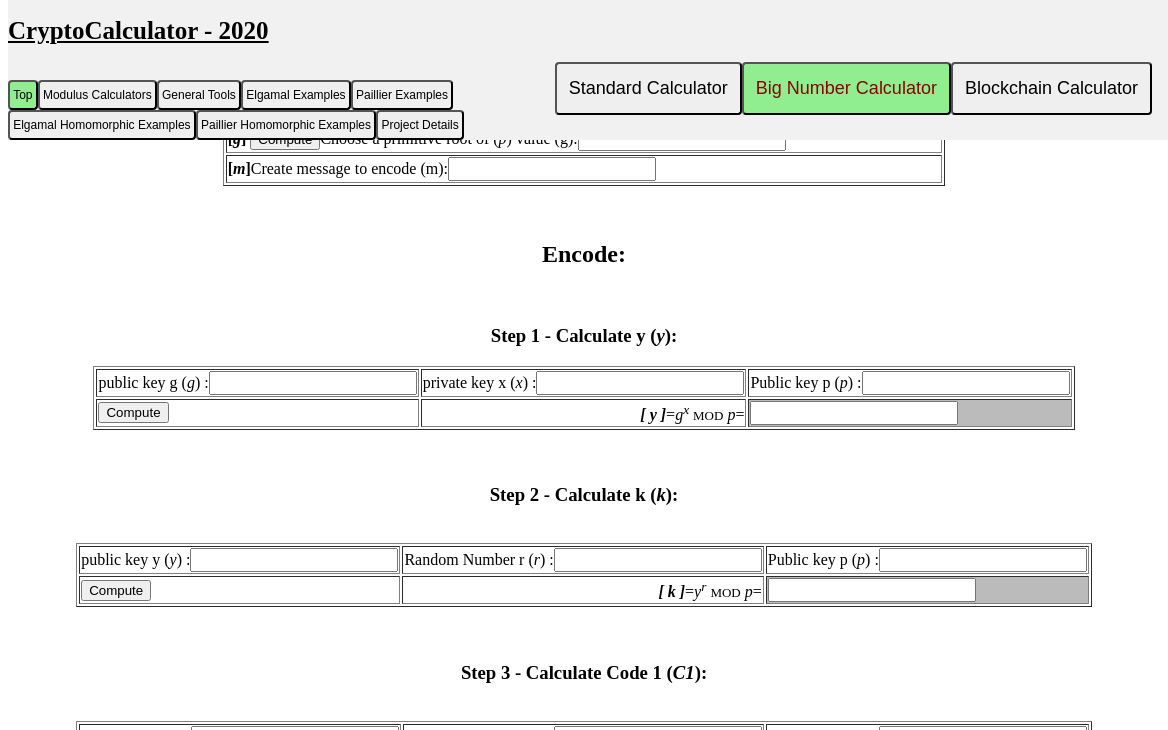 click at bounding box center (313, 383) 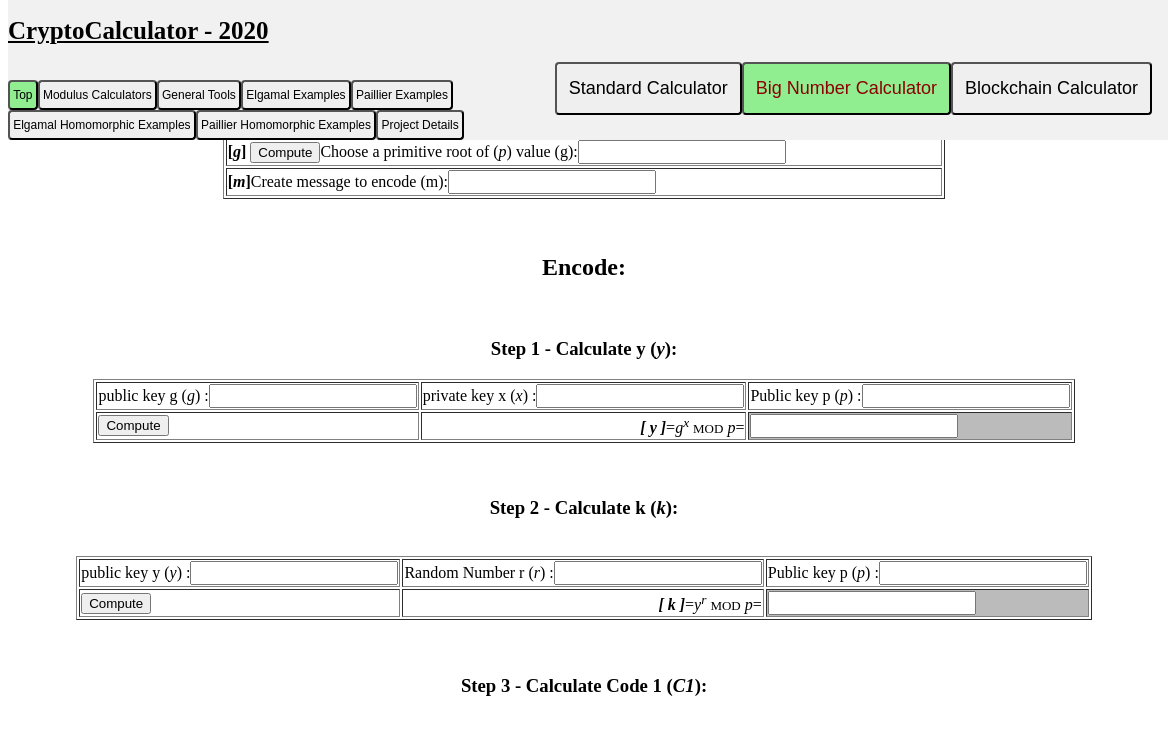 scroll, scrollTop: 2403, scrollLeft: 0, axis: vertical 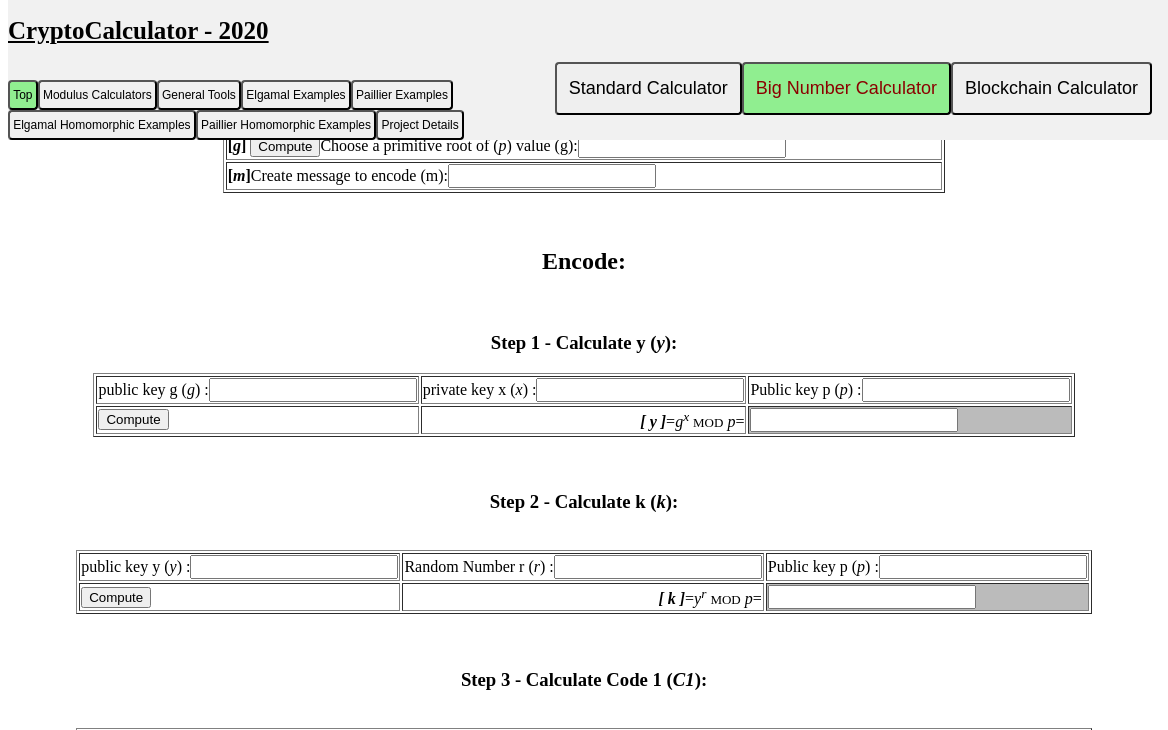 click at bounding box center [640, 390] 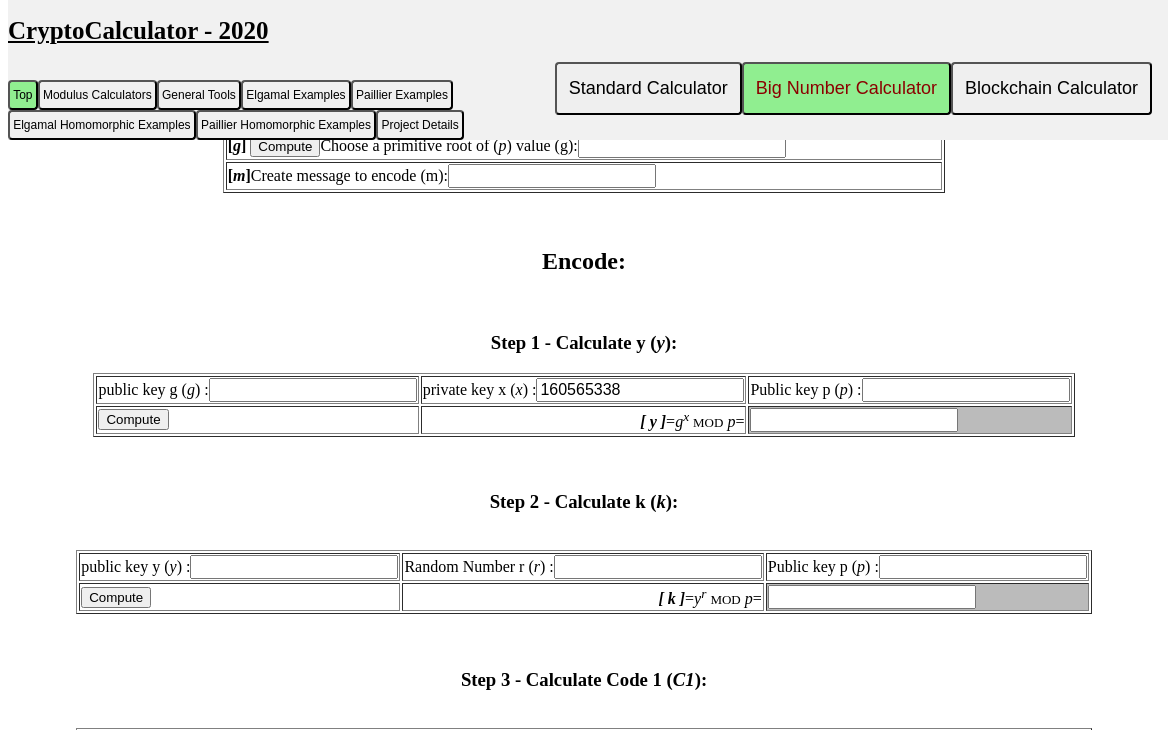 click on "160565338" at bounding box center [640, 390] 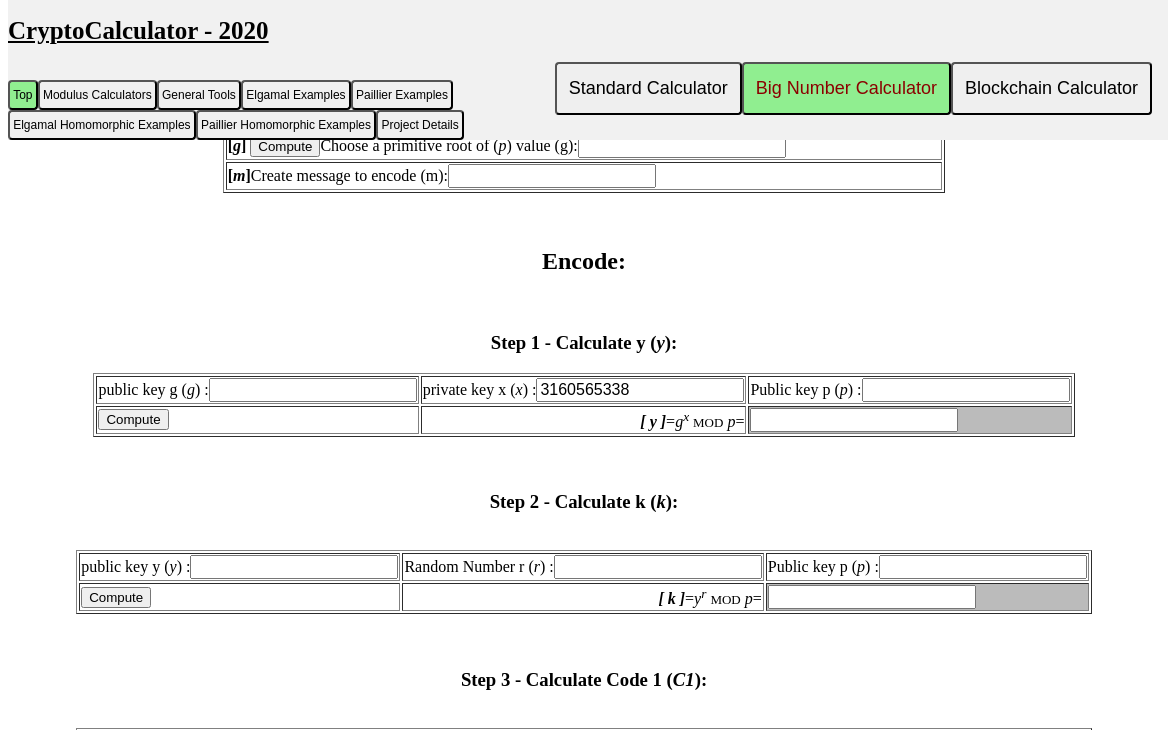 type on "3160565338" 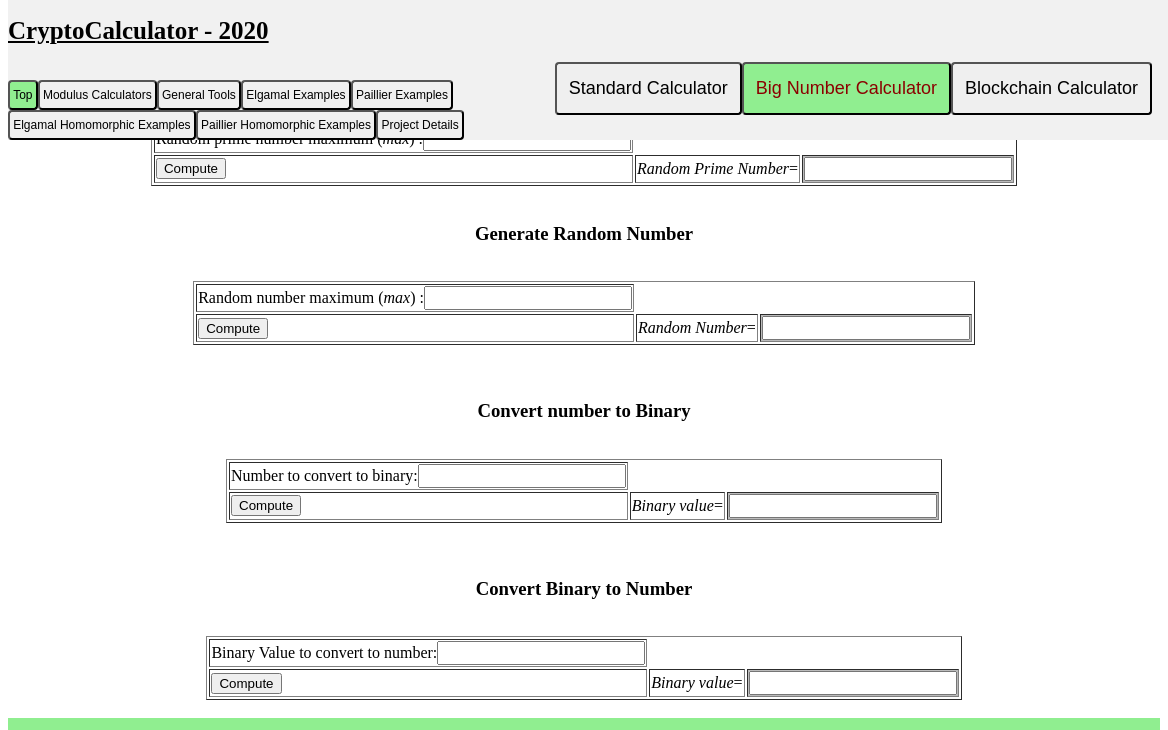 scroll, scrollTop: 1473, scrollLeft: 0, axis: vertical 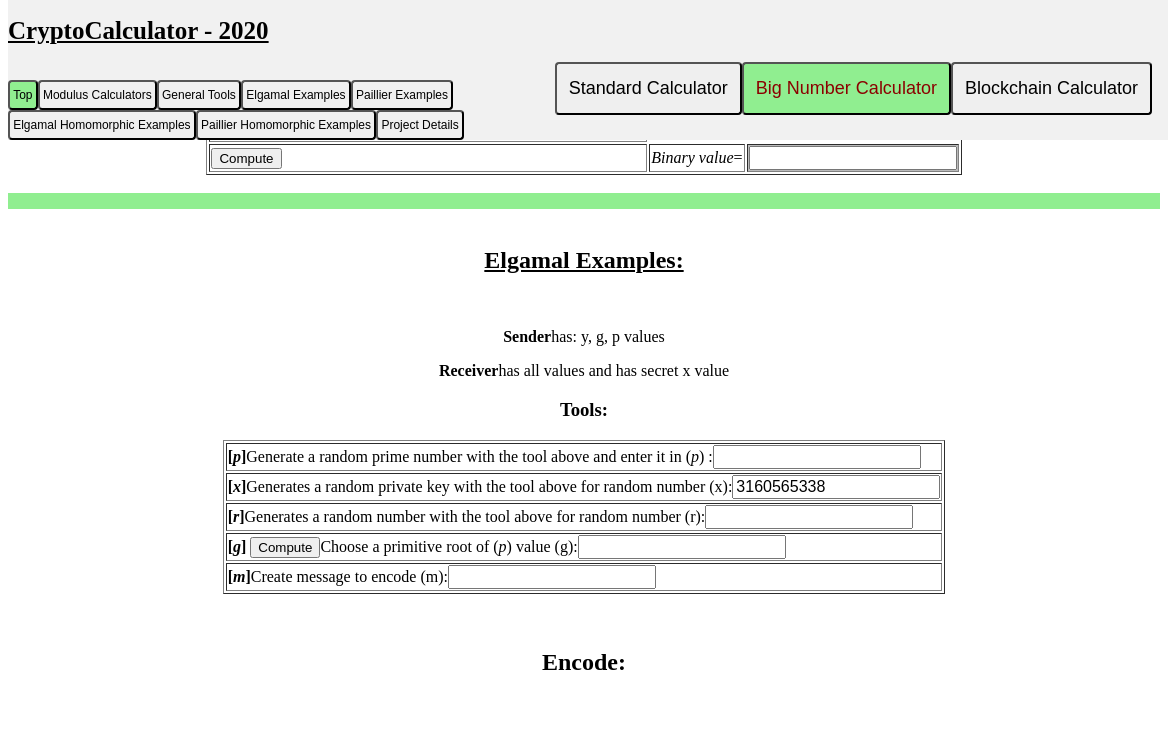 drag, startPoint x: 890, startPoint y: 519, endPoint x: 704, endPoint y: 511, distance: 186.17197 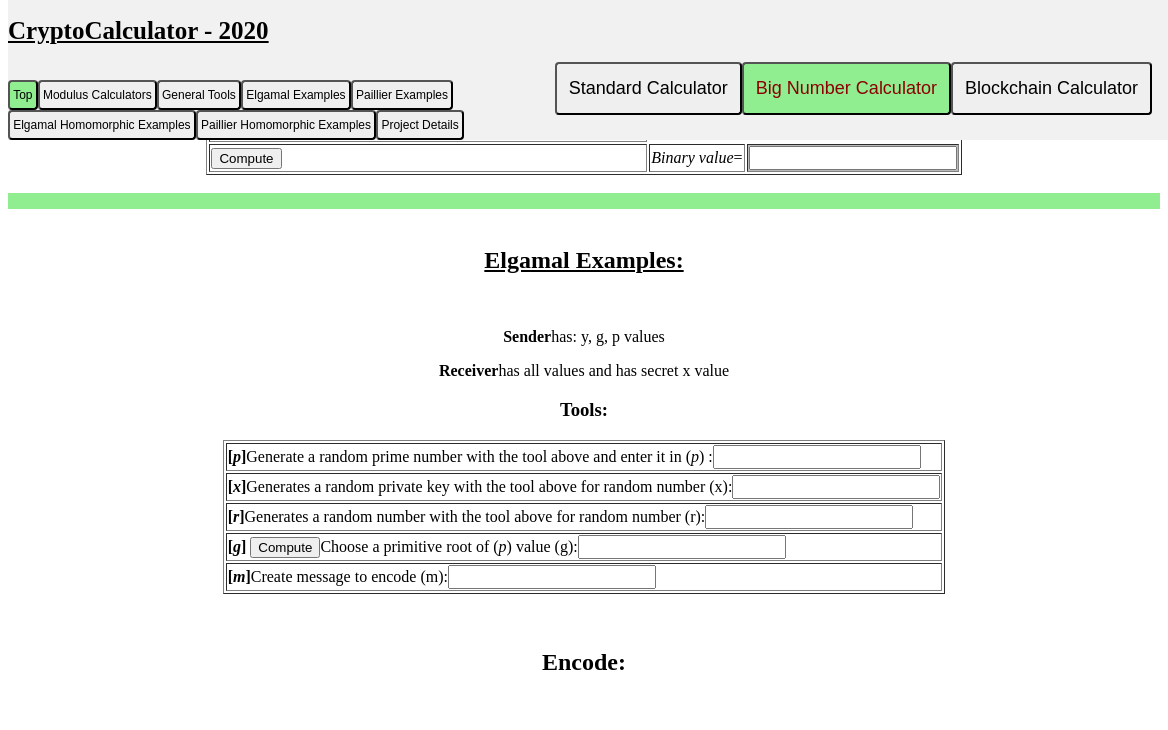 type 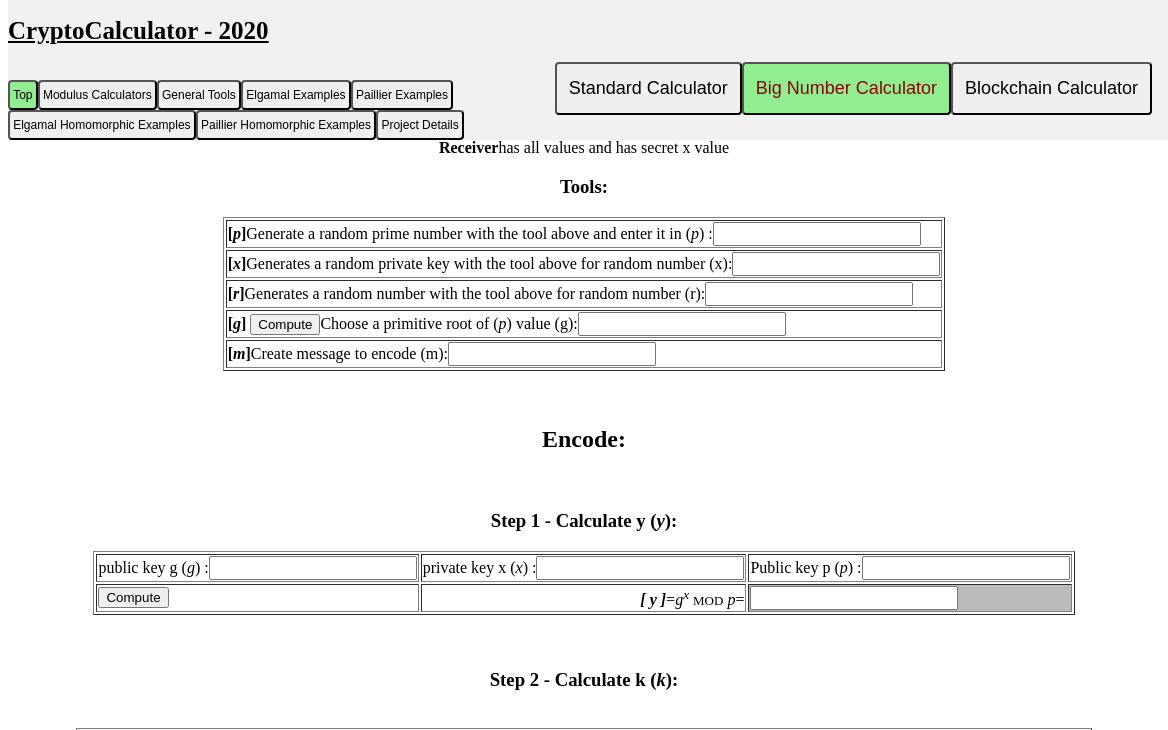 scroll, scrollTop: 2228, scrollLeft: 0, axis: vertical 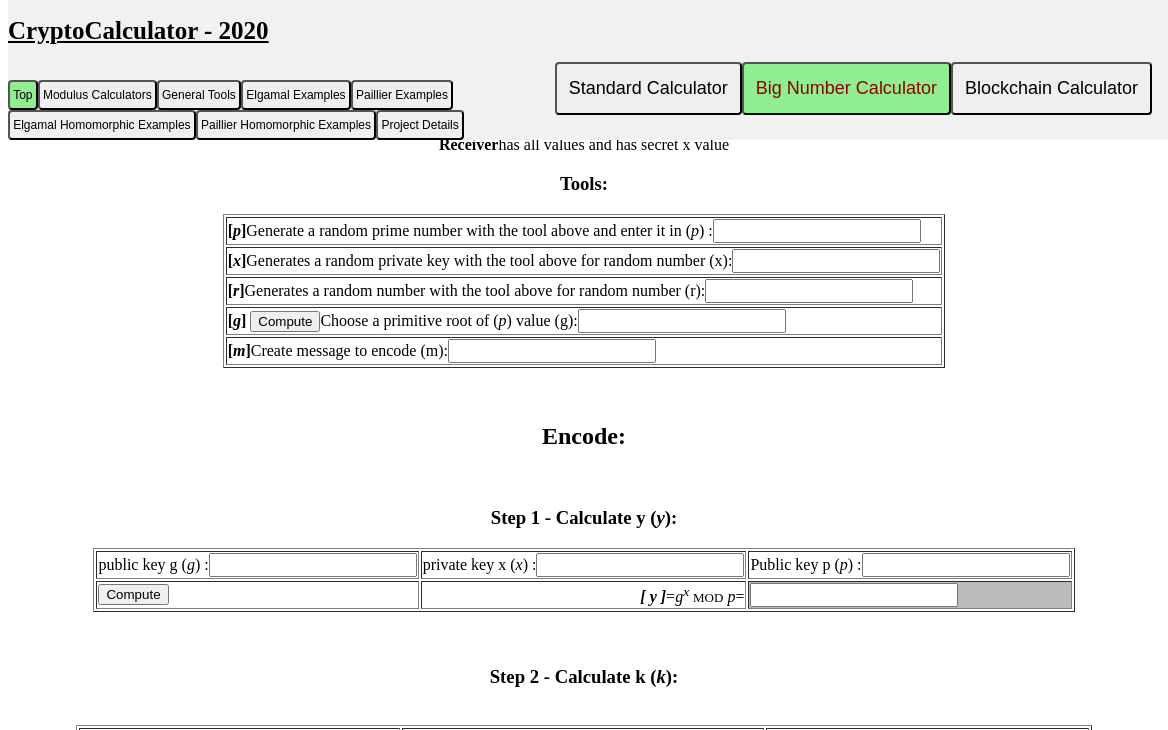 drag, startPoint x: 520, startPoint y: 196, endPoint x: 585, endPoint y: 199, distance: 65.06919 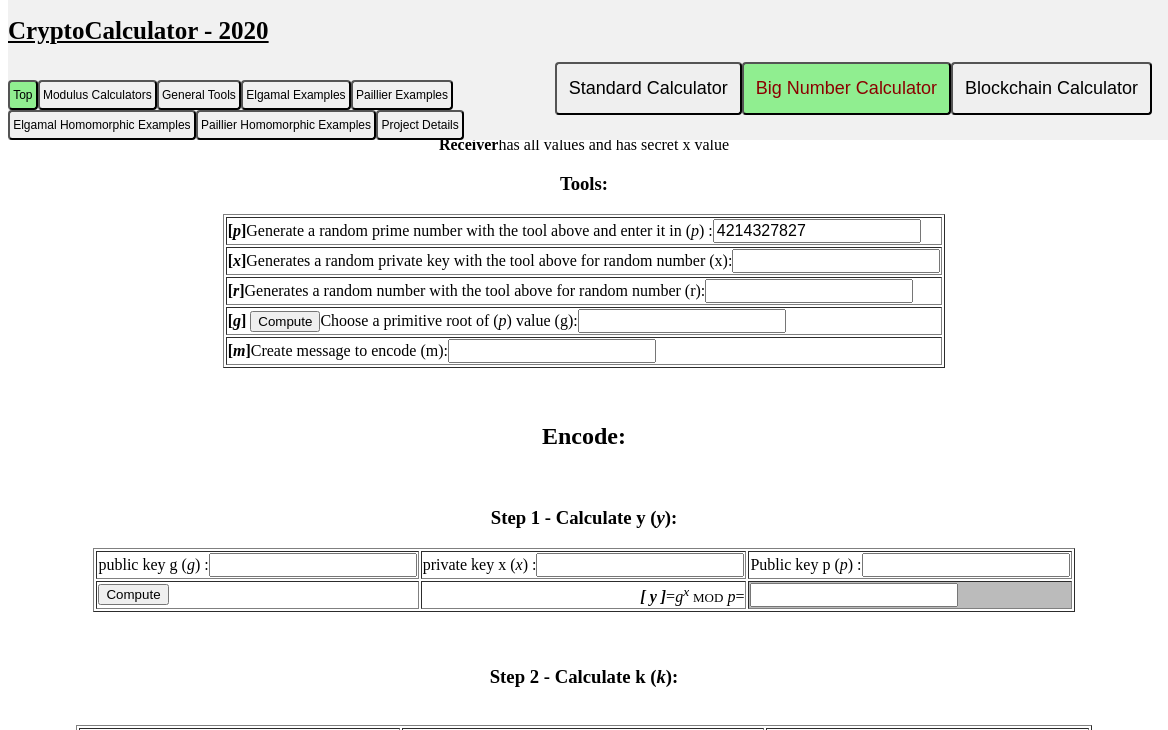 type on "4214327827" 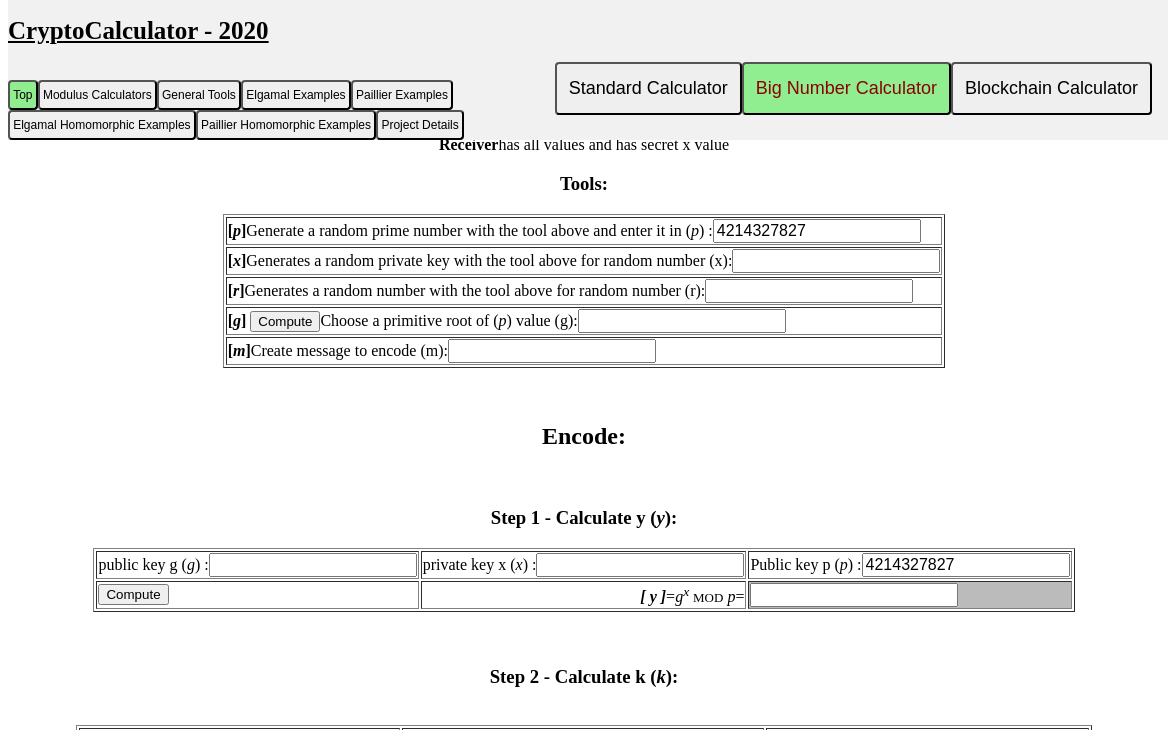 click on "[  p  ]  Generate a random prime number with the tool above and enter it in ( p ) :
4214327827
[  x  ]  Generates a random private key with the tool above for random number (x):
[  r  ]  Generates a random number with the tool above for random number (r):
[  g  ]
Compute
Choose a primitive root of ( p ) value (g):
[  m  ]  Create message to encode (m):" at bounding box center [584, 291] 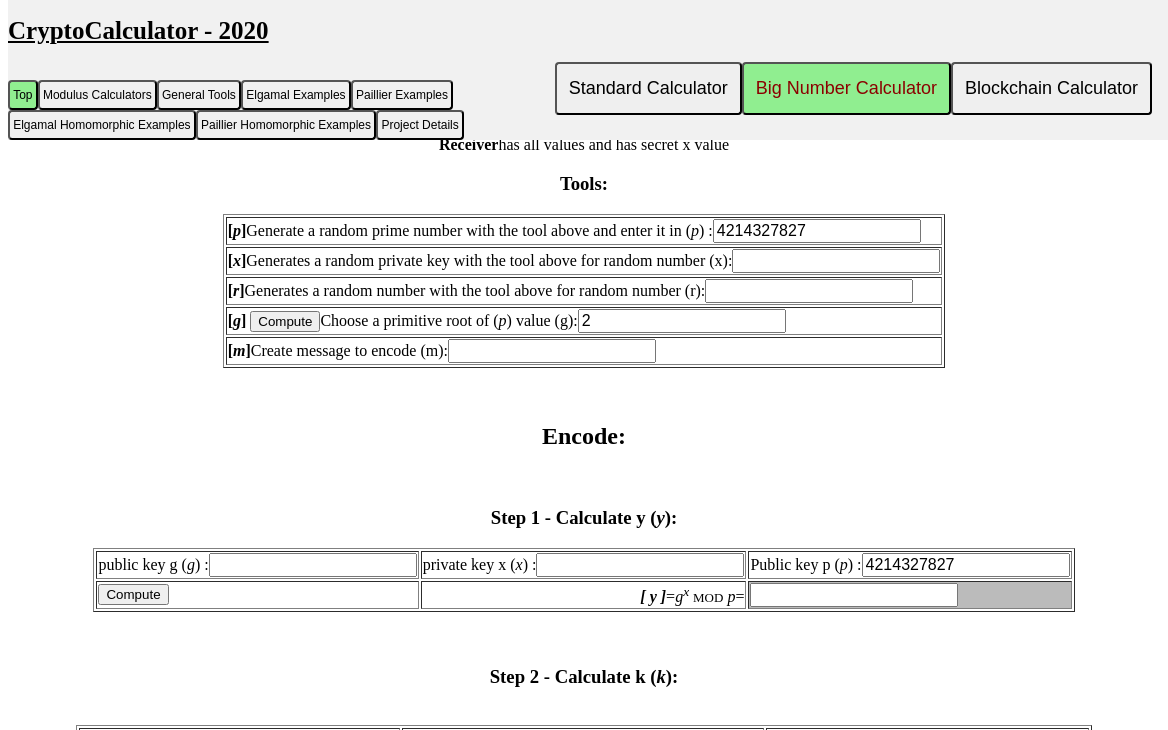 type on "2" 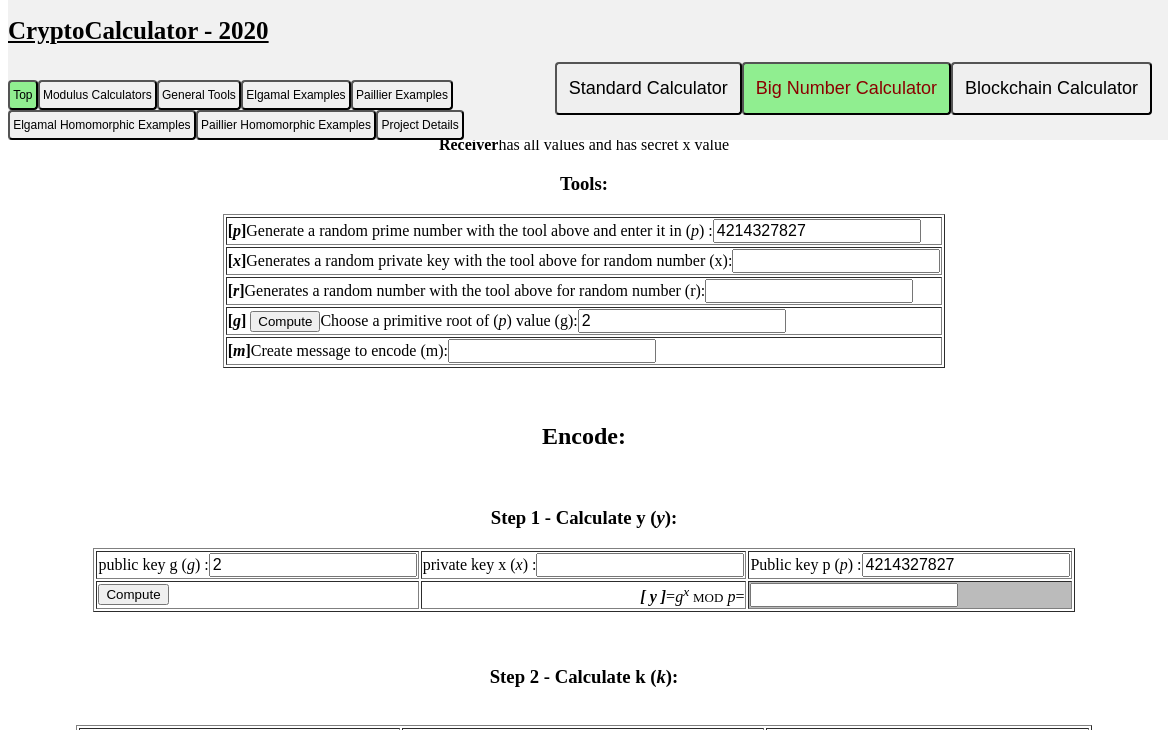 drag, startPoint x: 250, startPoint y: 247, endPoint x: 344, endPoint y: 275, distance: 98.0816 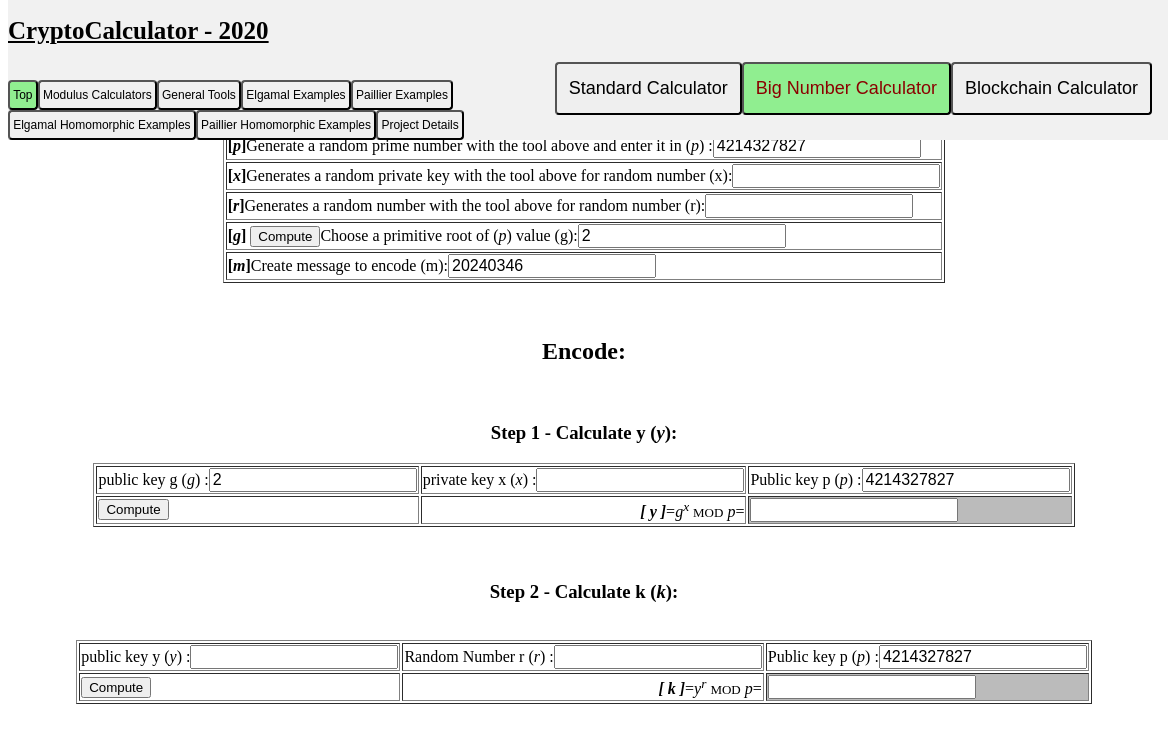 scroll, scrollTop: 2316, scrollLeft: 0, axis: vertical 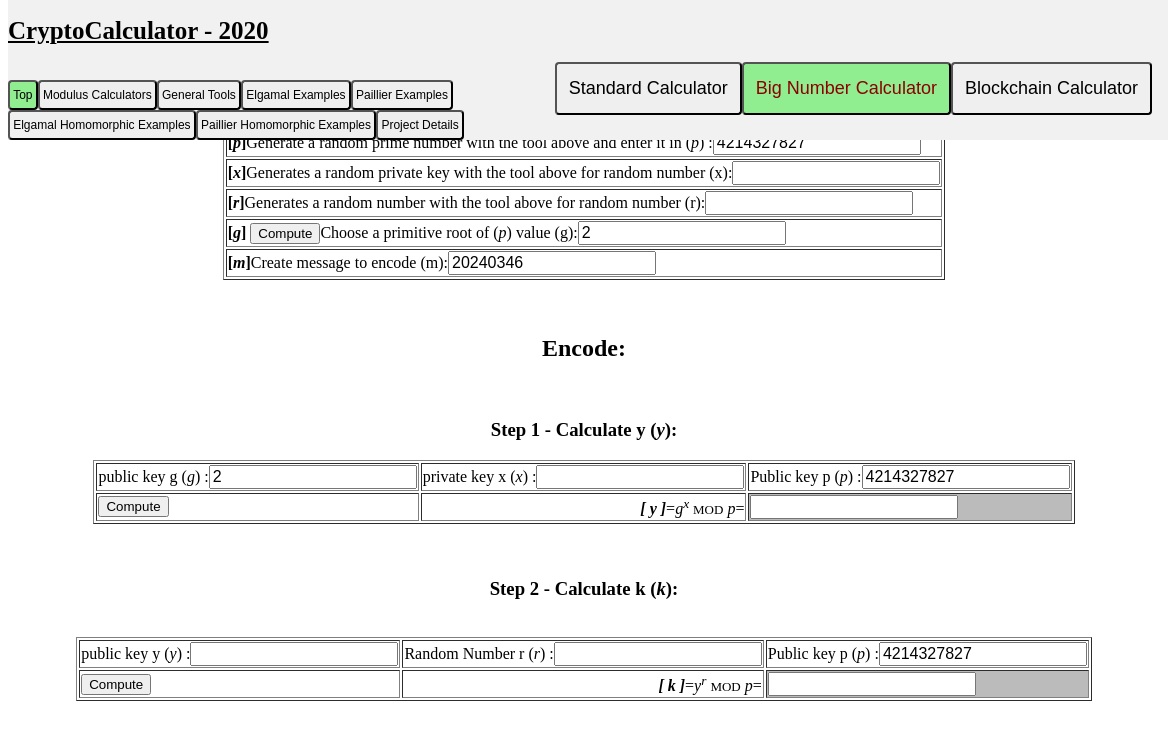 type on "20240346" 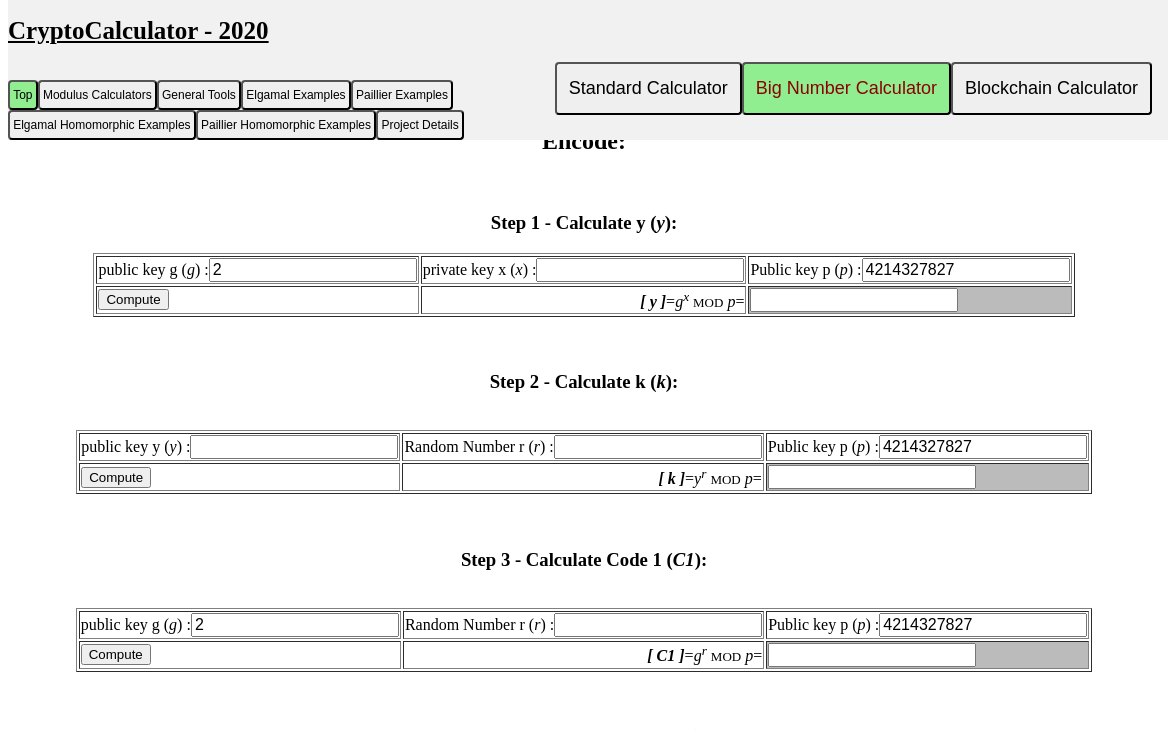 scroll, scrollTop: 2517, scrollLeft: 0, axis: vertical 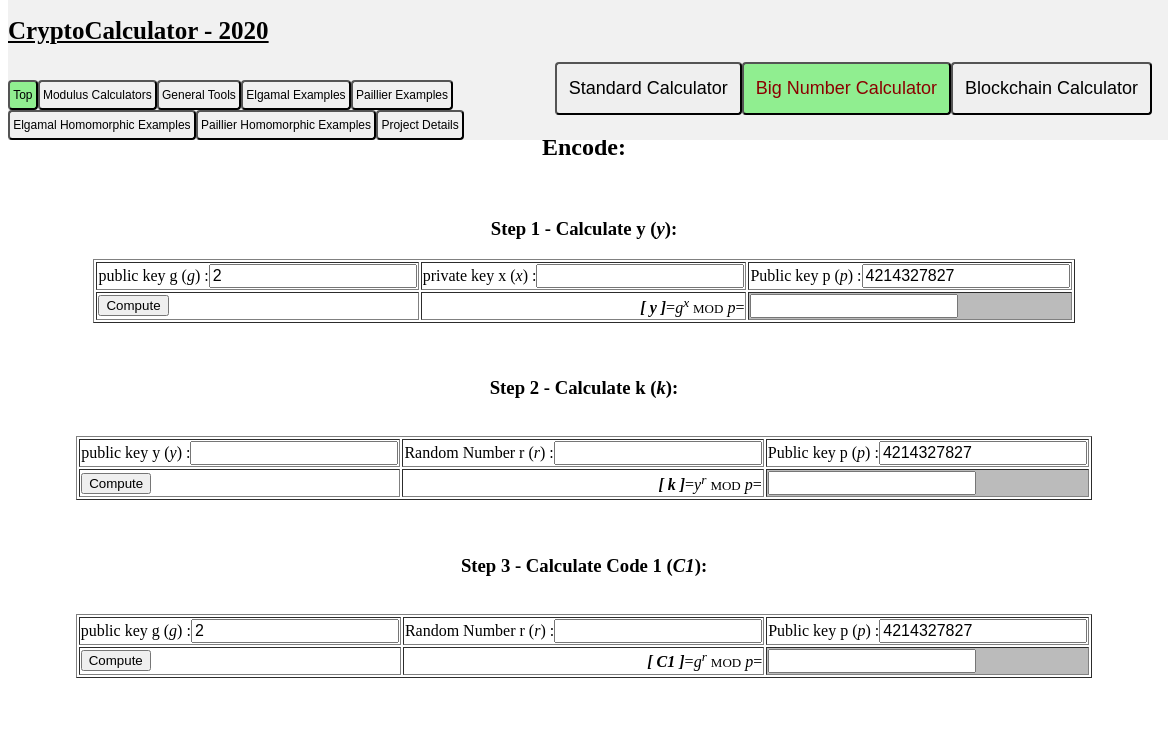 click on "CryptoCalculator - 2020
Standard Calculator
Big Number
Calculator
Blockchain
Calculator
Top
Modulus Calculators
General Tools
Elgamal Examples
Paillier Examples
Elgamal Homomorphic Examples
Paillier Homomorphic Examples
Project Details
* The original version with just the powerMod calculator was attained from :   [URL][DOMAIN_NAME]
CryptoCalculator - BigInteger version
by:  @Sqeel404
This is a piece of work created to help with identifying and understanding the beginner
levels of IT Security and encryption techniques
[URL][DOMAIN_NAME]
1)" at bounding box center (584, 2642) 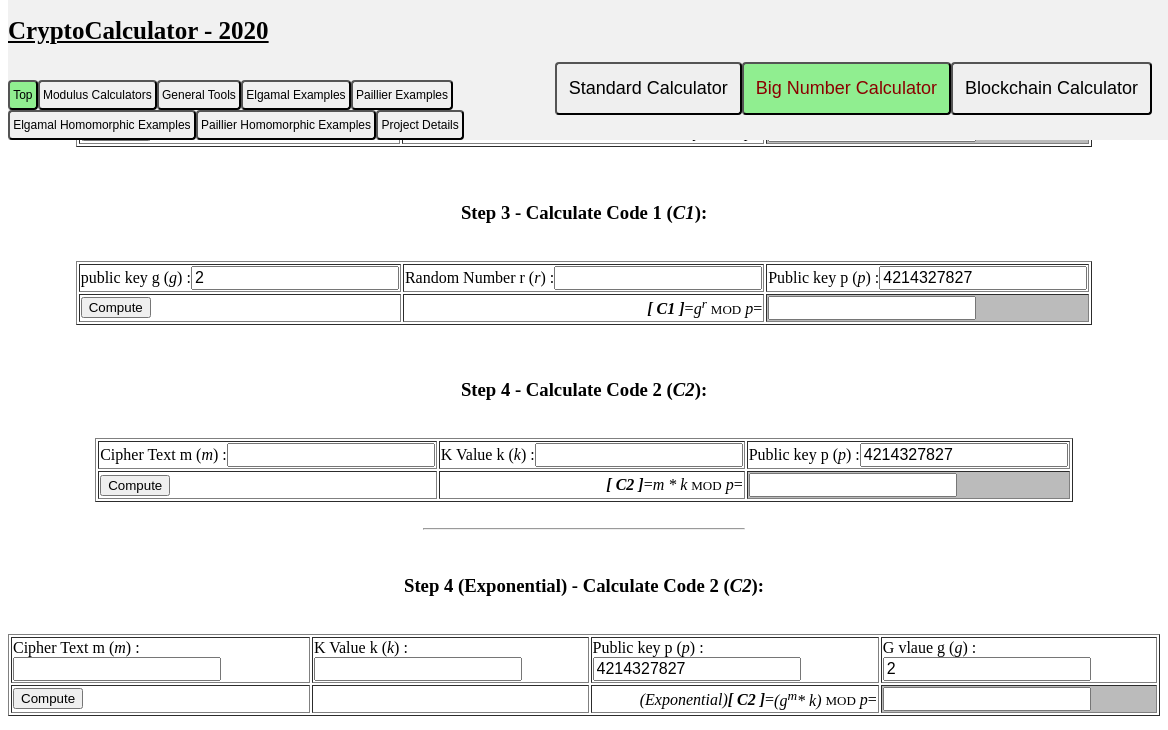 scroll, scrollTop: 2871, scrollLeft: 0, axis: vertical 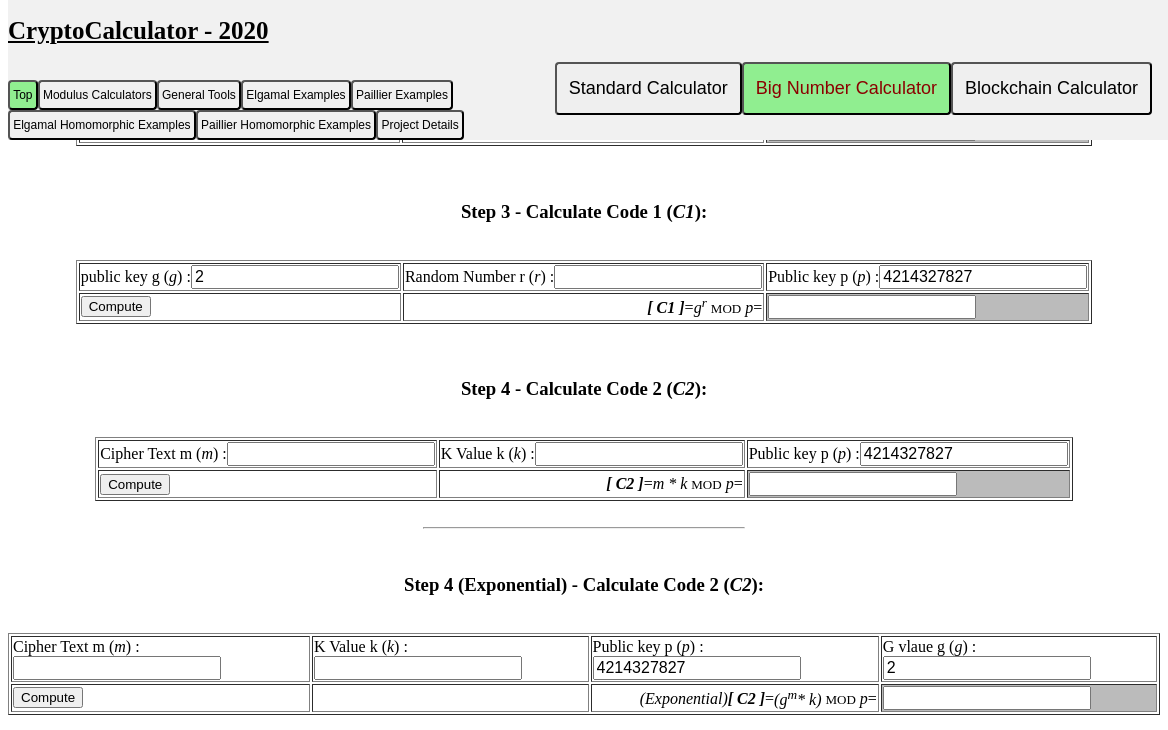 click on "public key g ( g ) :
2
Random Number r ( r ) :
Public key p ( p ) :
4214327827
Compute
[ C1 ]  =  g r
MOD   p  =" at bounding box center (584, 292) 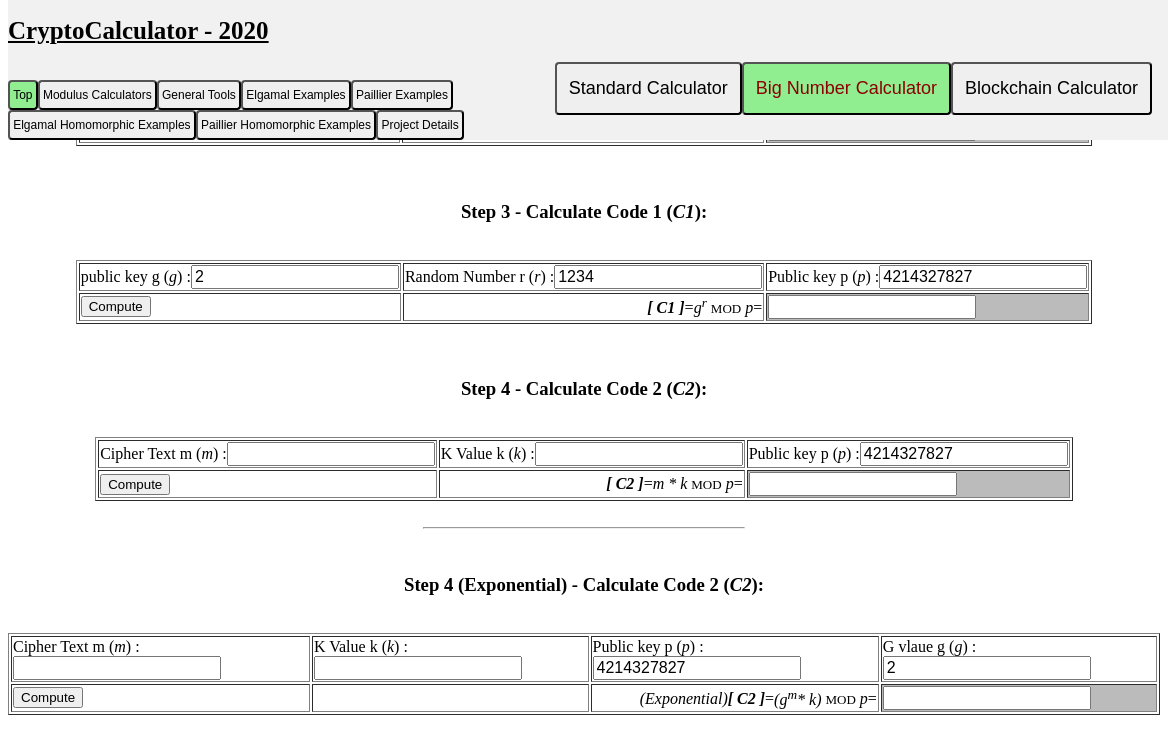 type on "1234" 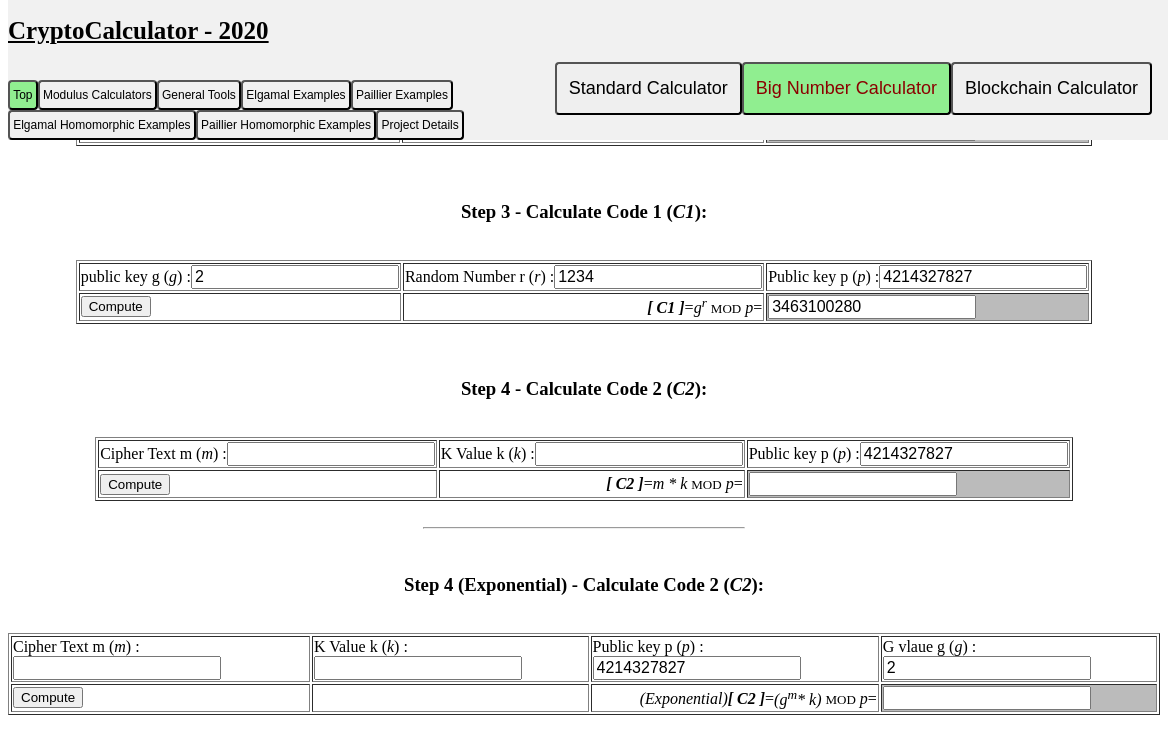 click at bounding box center [331, 454] 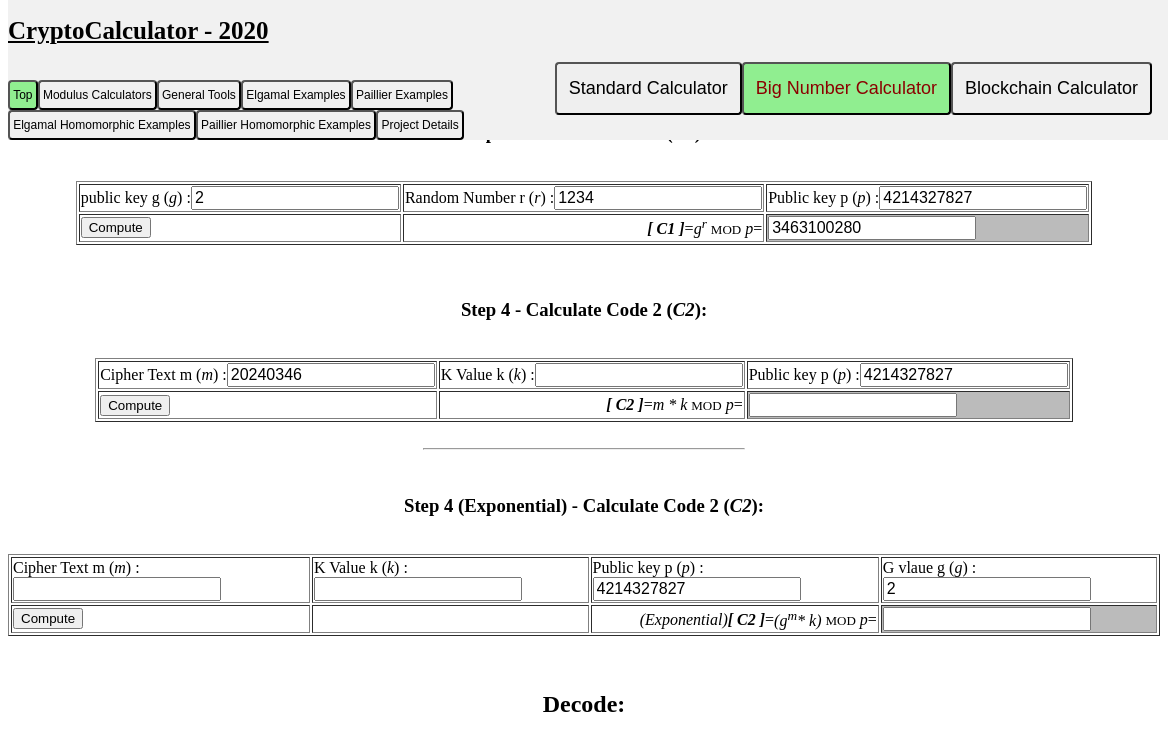 scroll, scrollTop: 2951, scrollLeft: 0, axis: vertical 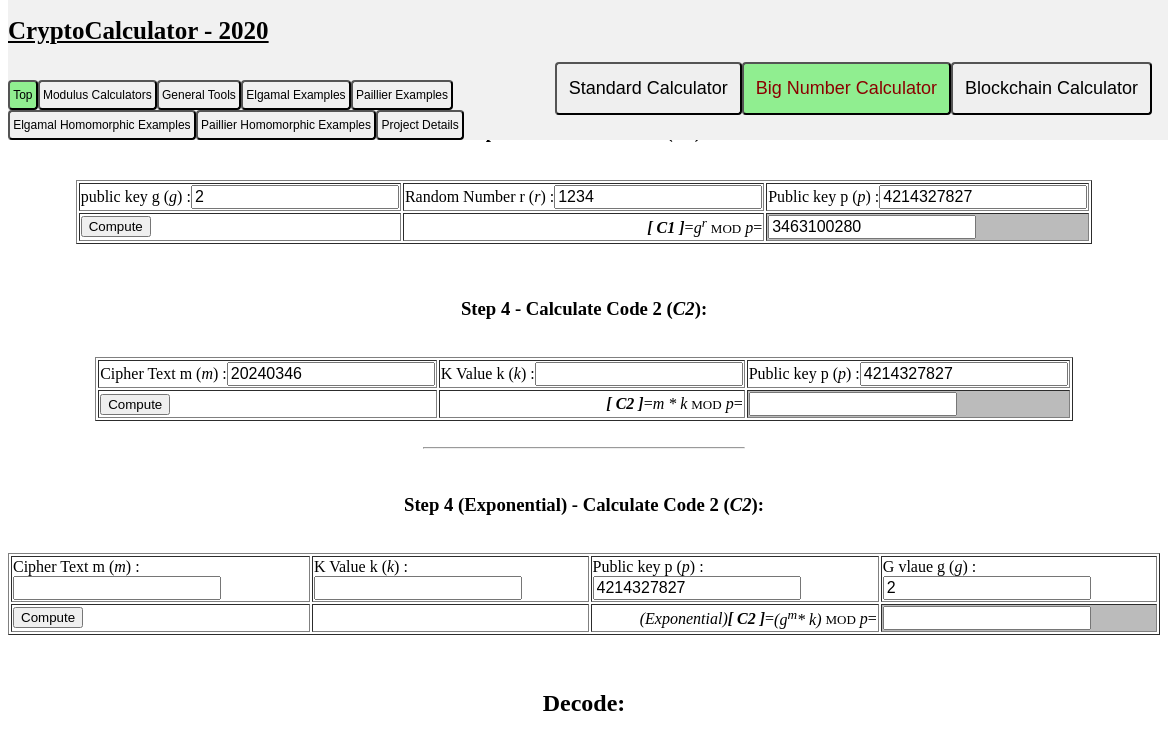 type on "20240346" 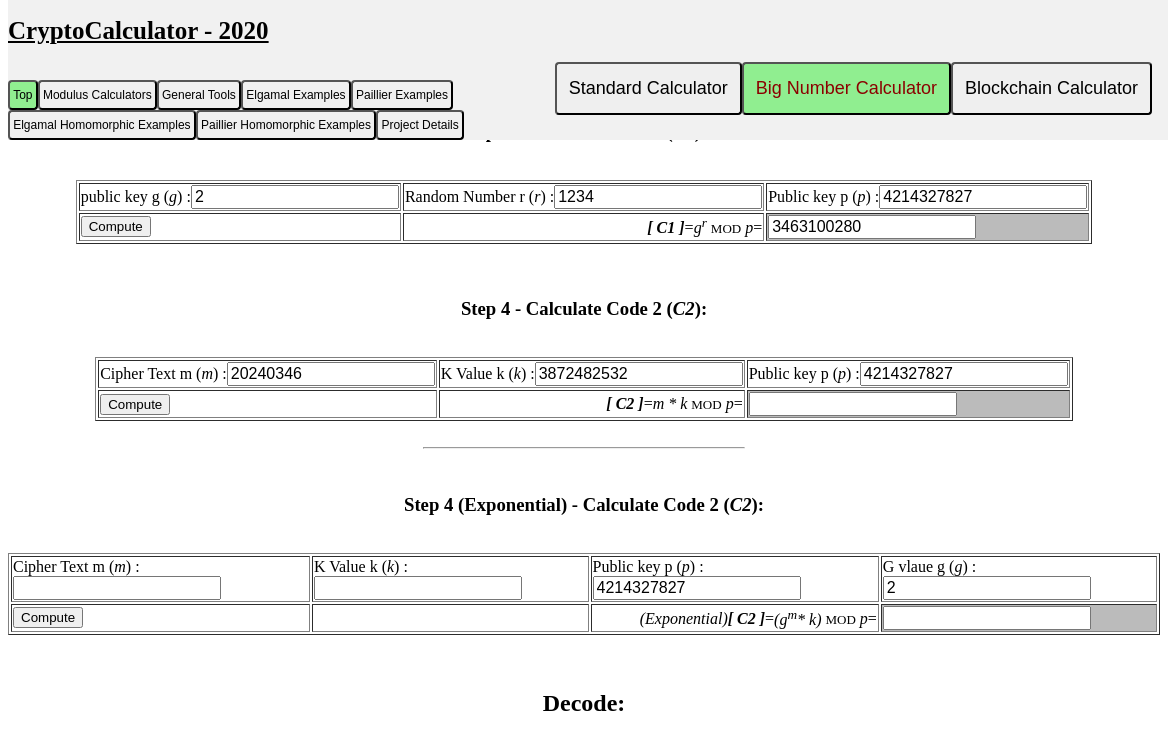 type on "3872482532" 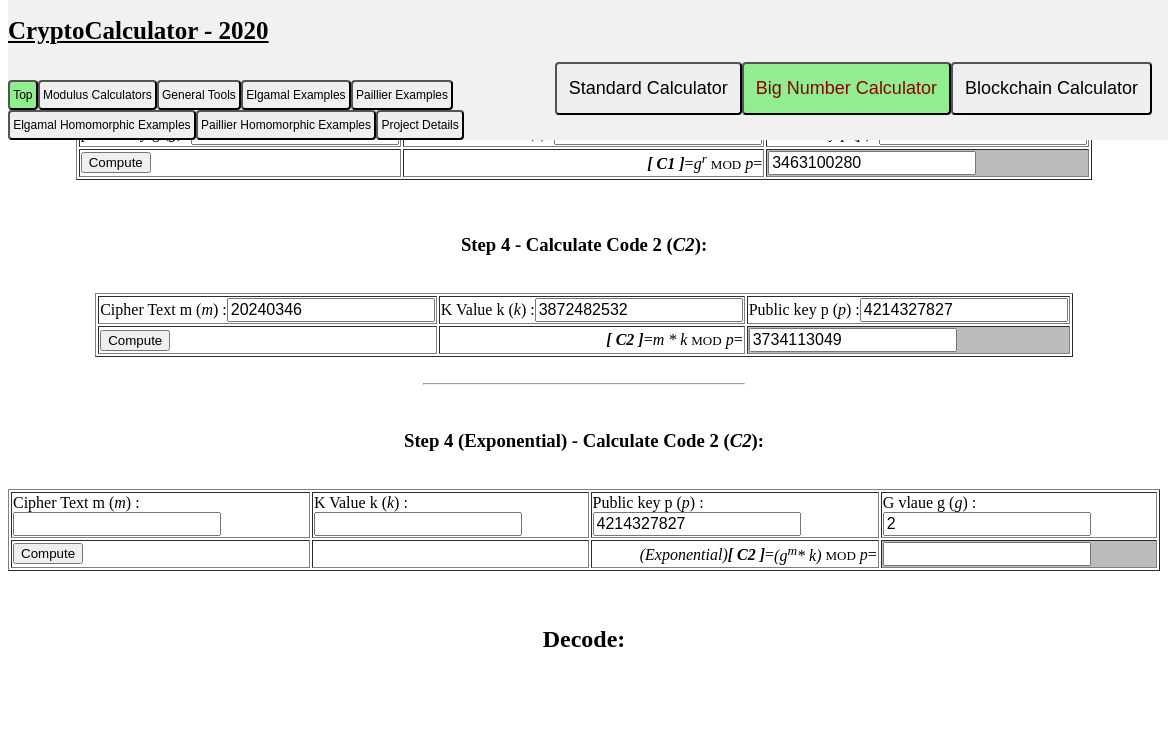 scroll, scrollTop: 3032, scrollLeft: 0, axis: vertical 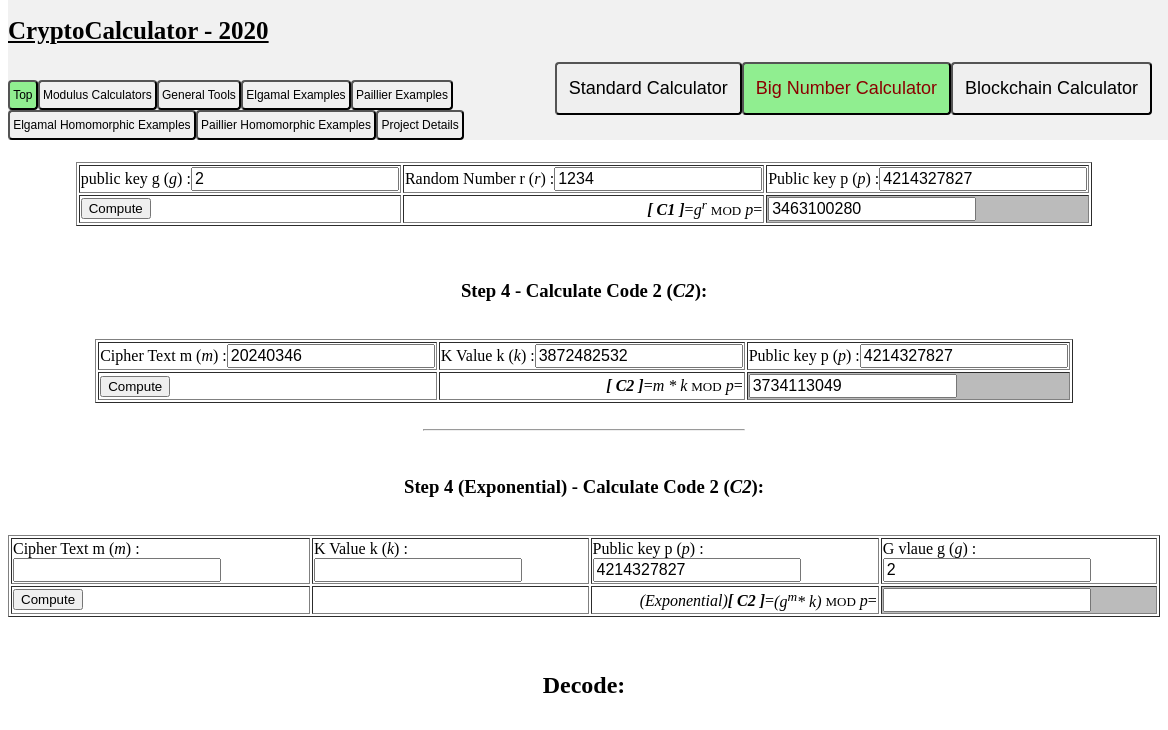 drag, startPoint x: 657, startPoint y: 387, endPoint x: 503, endPoint y: 383, distance: 154.05194 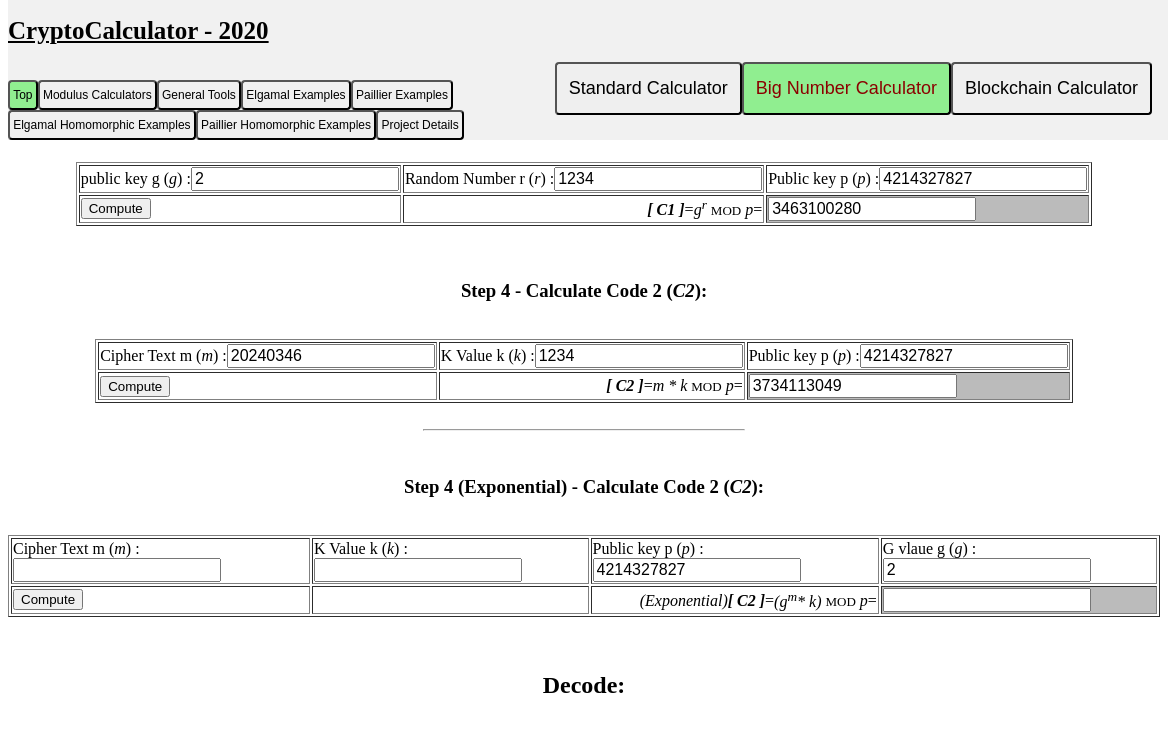 type on "1234" 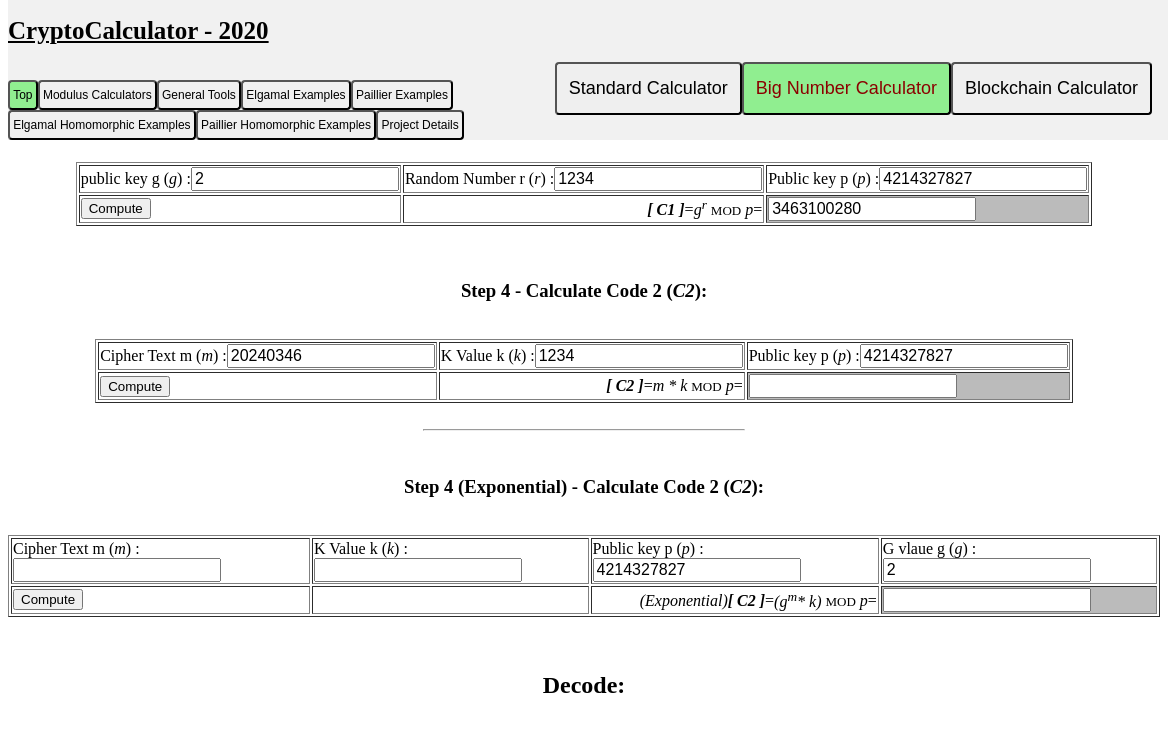 click on "Compute" at bounding box center (135, 386) 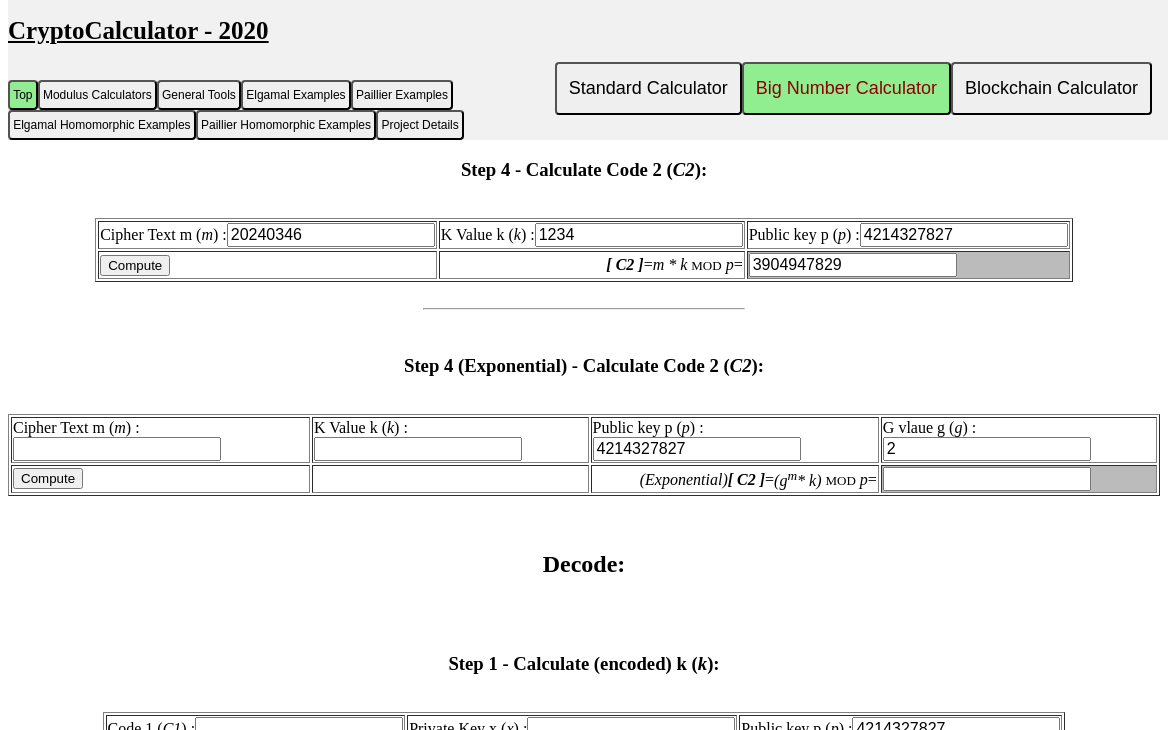 scroll, scrollTop: 3098, scrollLeft: 0, axis: vertical 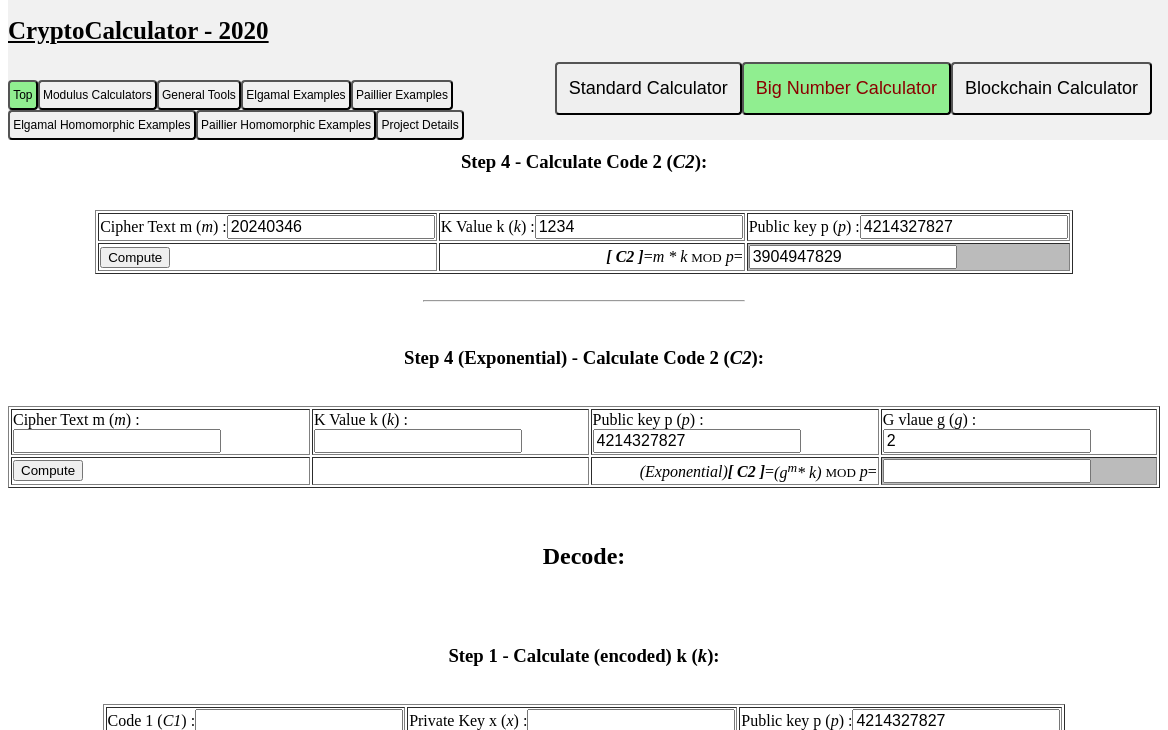click at bounding box center (418, 441) 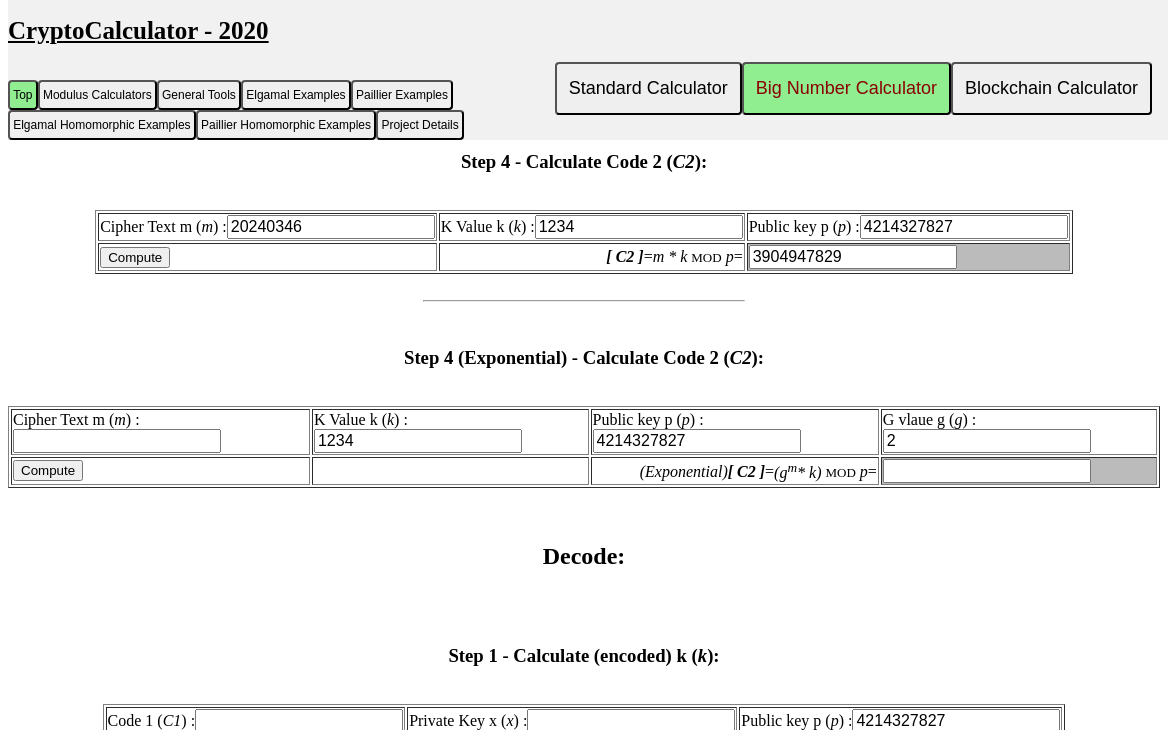type on "1234" 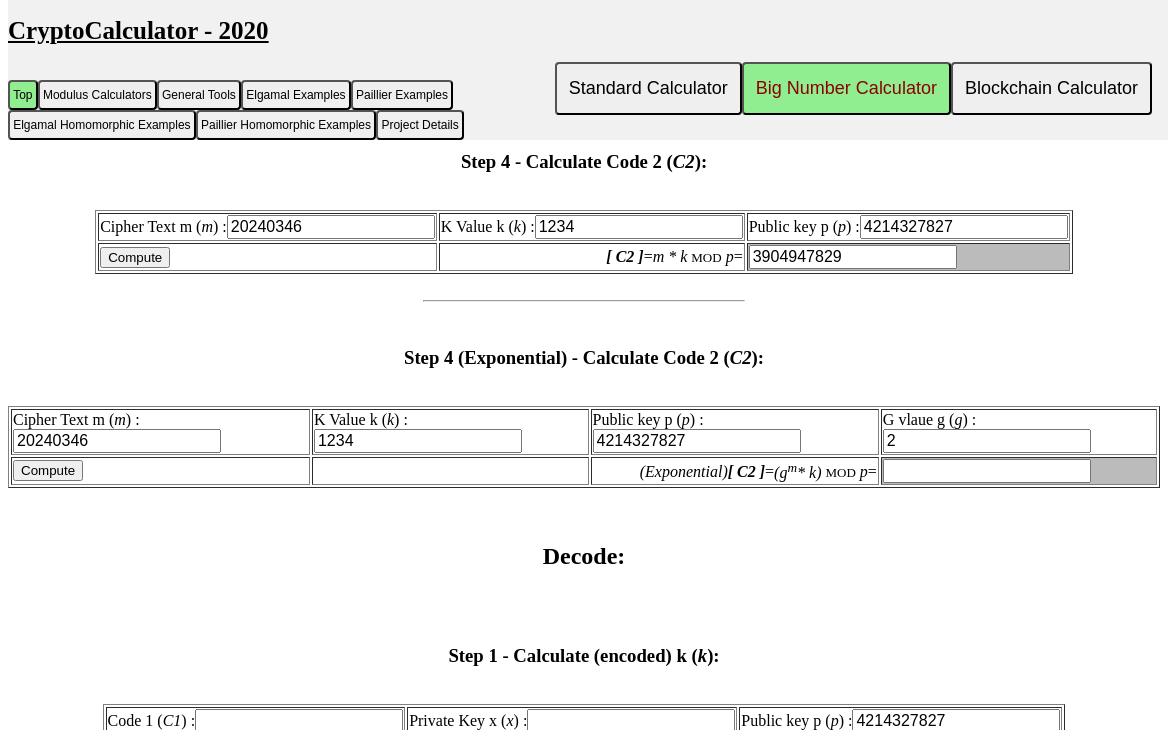 type on "20240346" 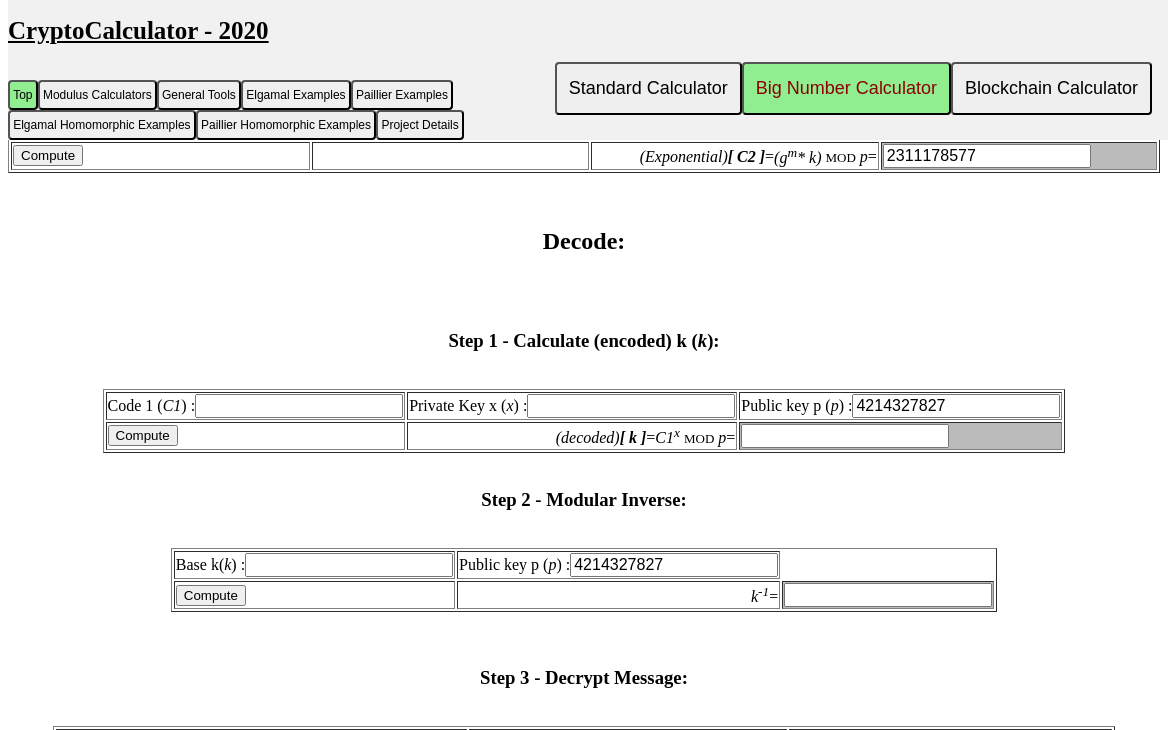 scroll, scrollTop: 3418, scrollLeft: 0, axis: vertical 